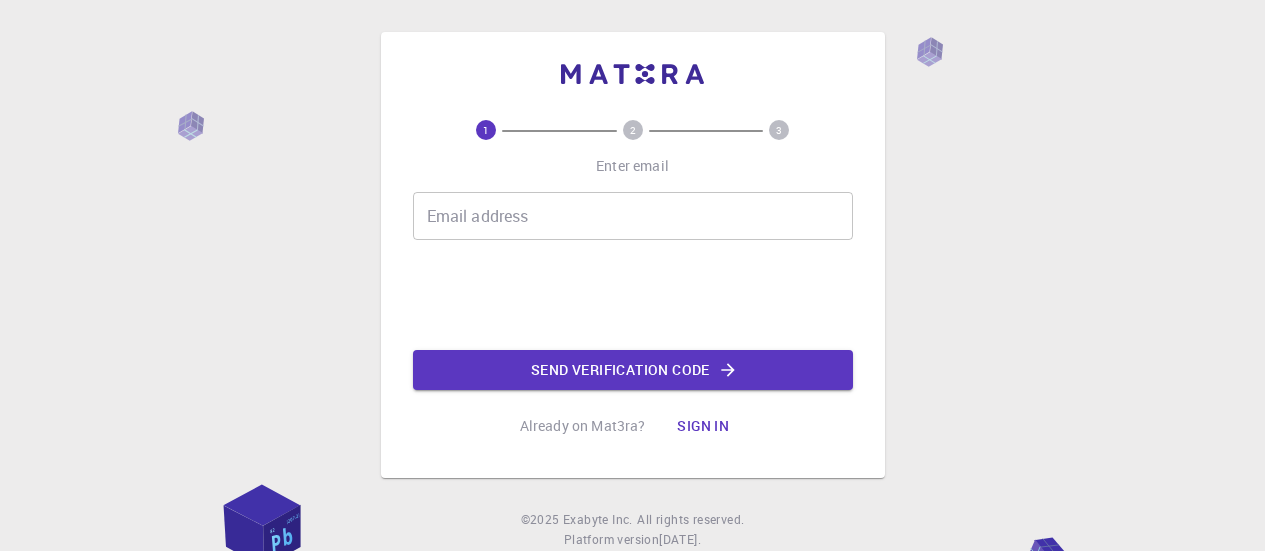 scroll, scrollTop: 60, scrollLeft: 0, axis: vertical 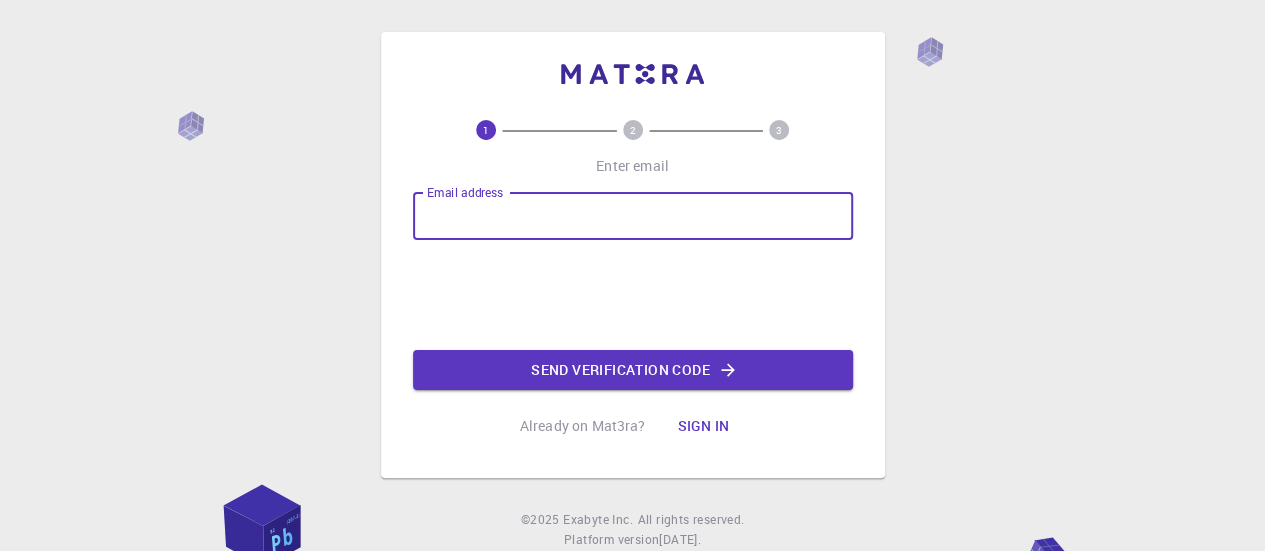click on "Email address" at bounding box center (633, 216) 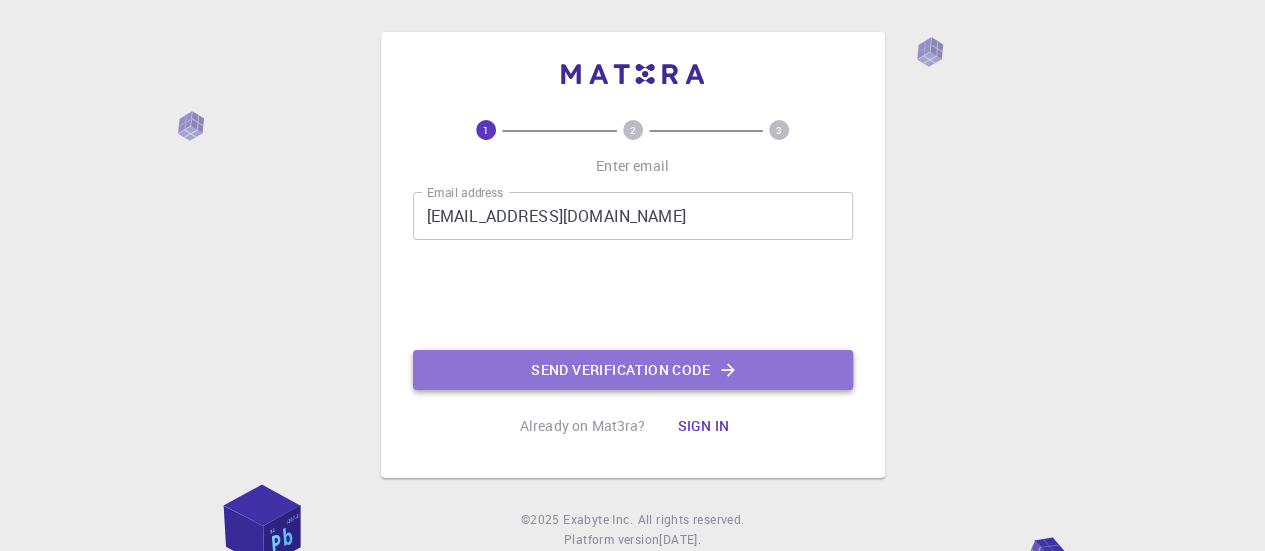 click on "Send verification code" 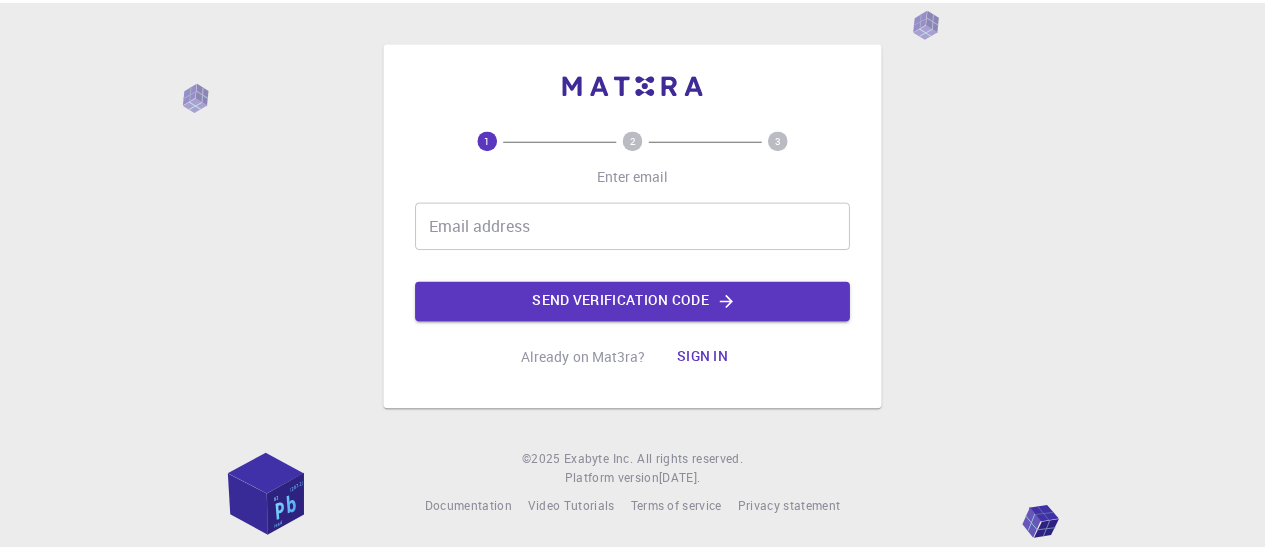 scroll, scrollTop: 0, scrollLeft: 0, axis: both 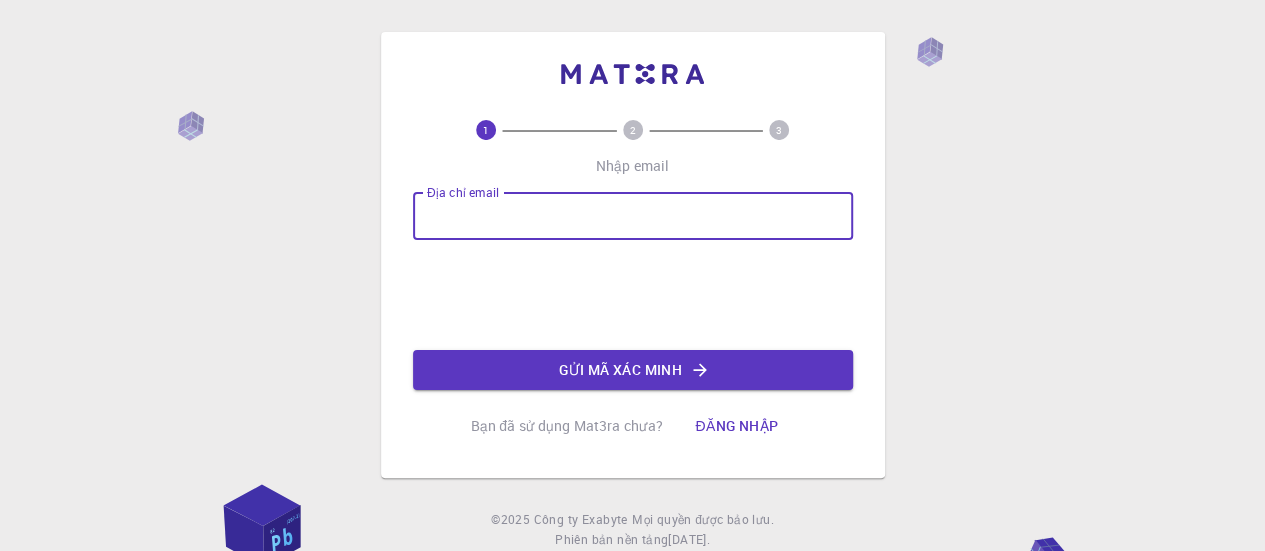 click on "Địa chỉ email" at bounding box center (633, 216) 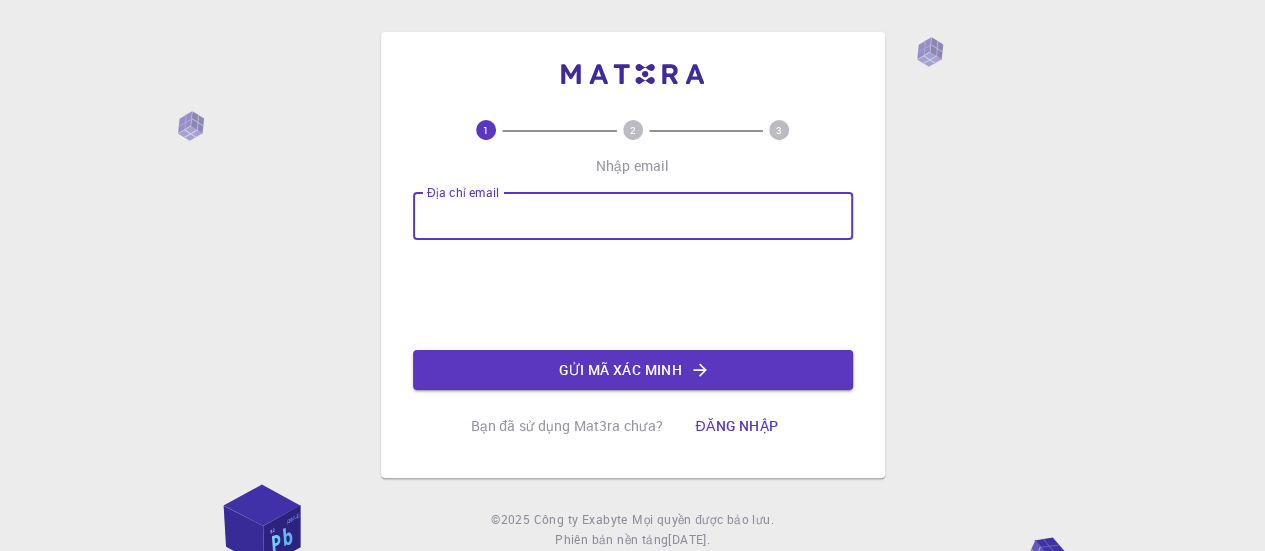 type on "[EMAIL_ADDRESS][DOMAIN_NAME]" 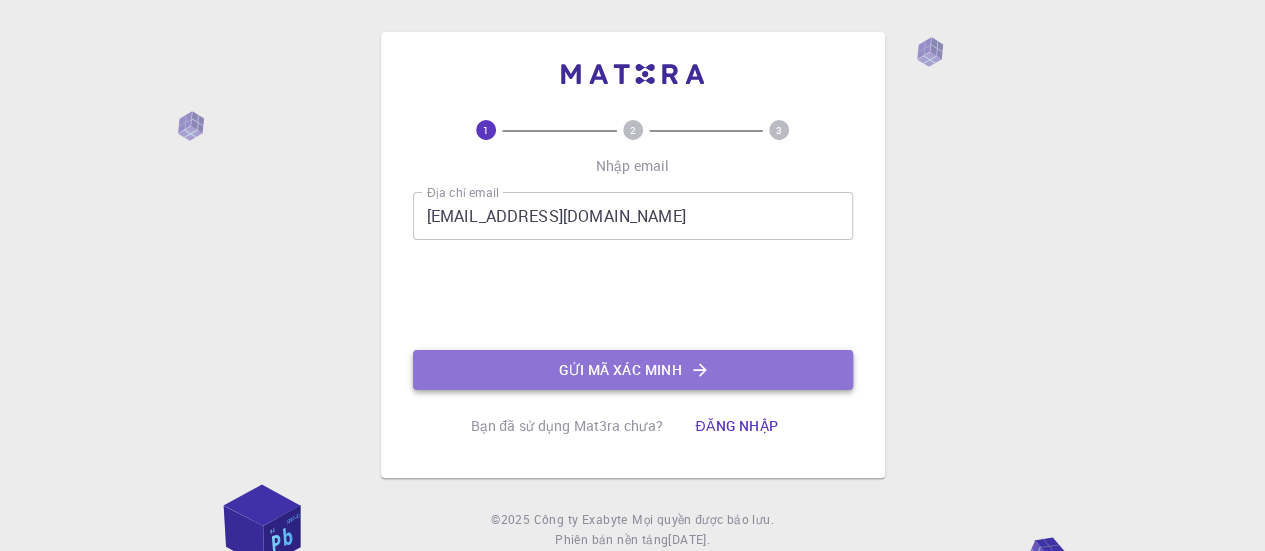 click on "Gửi mã xác minh" at bounding box center [620, 369] 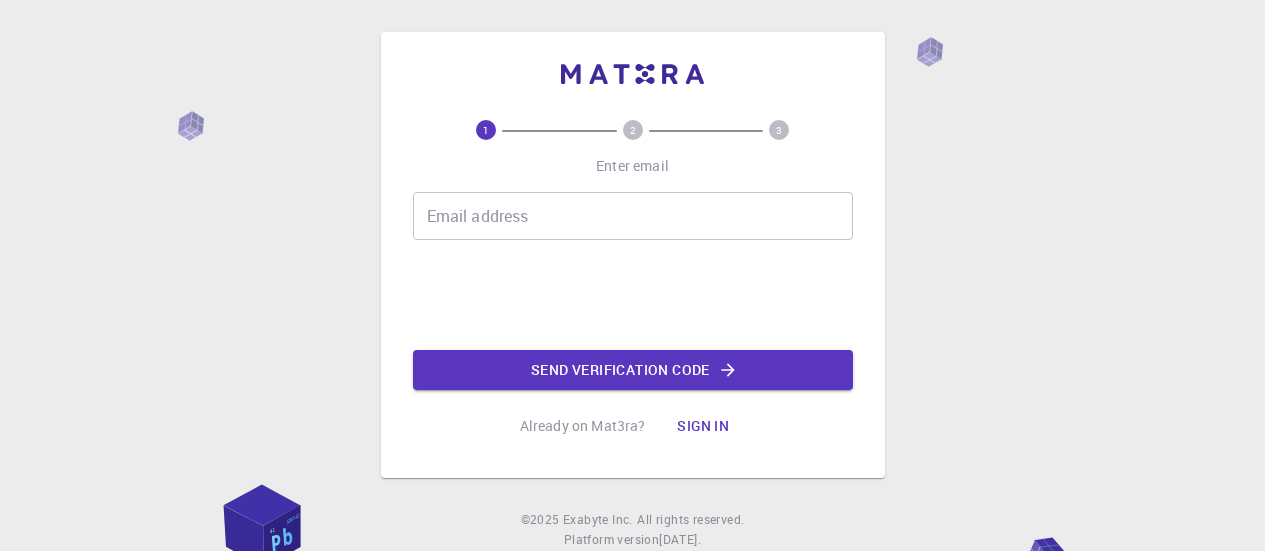 scroll, scrollTop: 0, scrollLeft: 0, axis: both 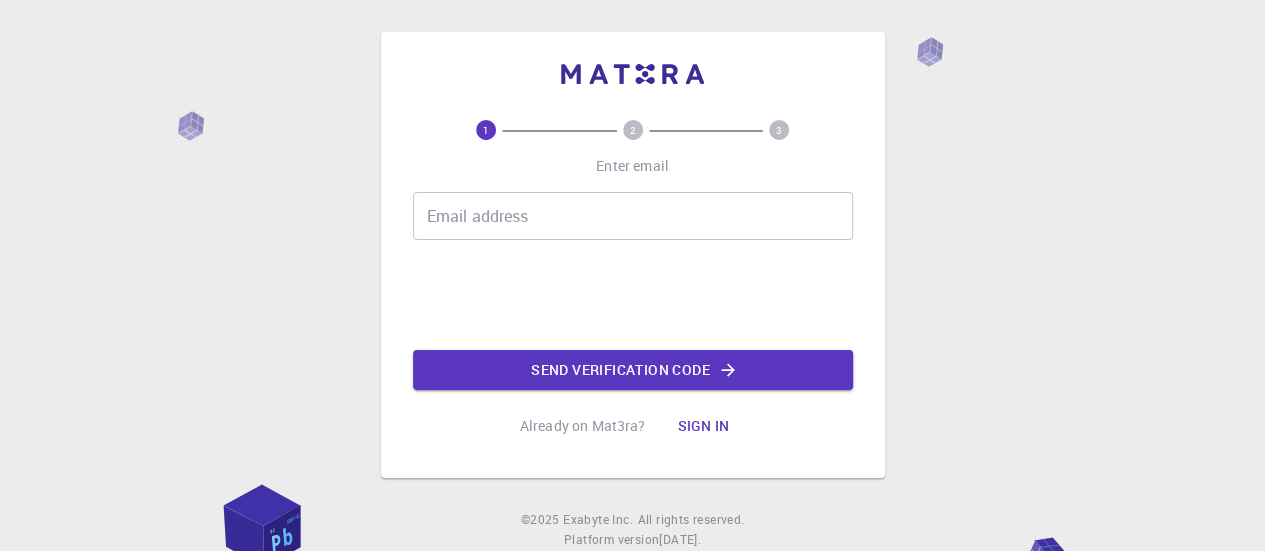 drag, startPoint x: 0, startPoint y: 0, endPoint x: 659, endPoint y: 229, distance: 697.65466 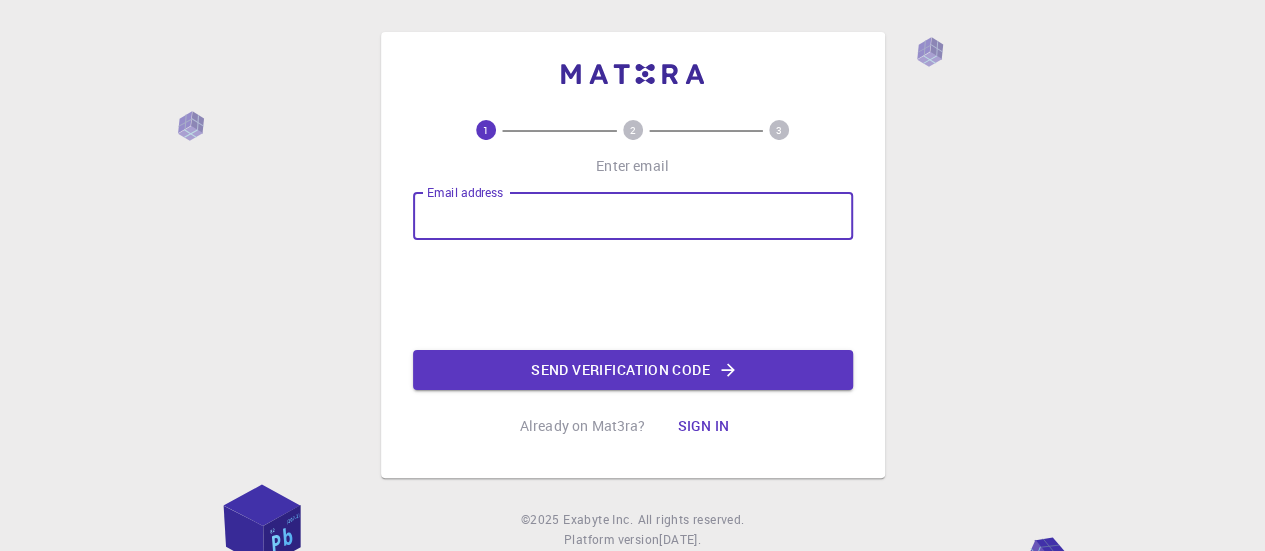 type on "[EMAIL_ADDRESS][DOMAIN_NAME]" 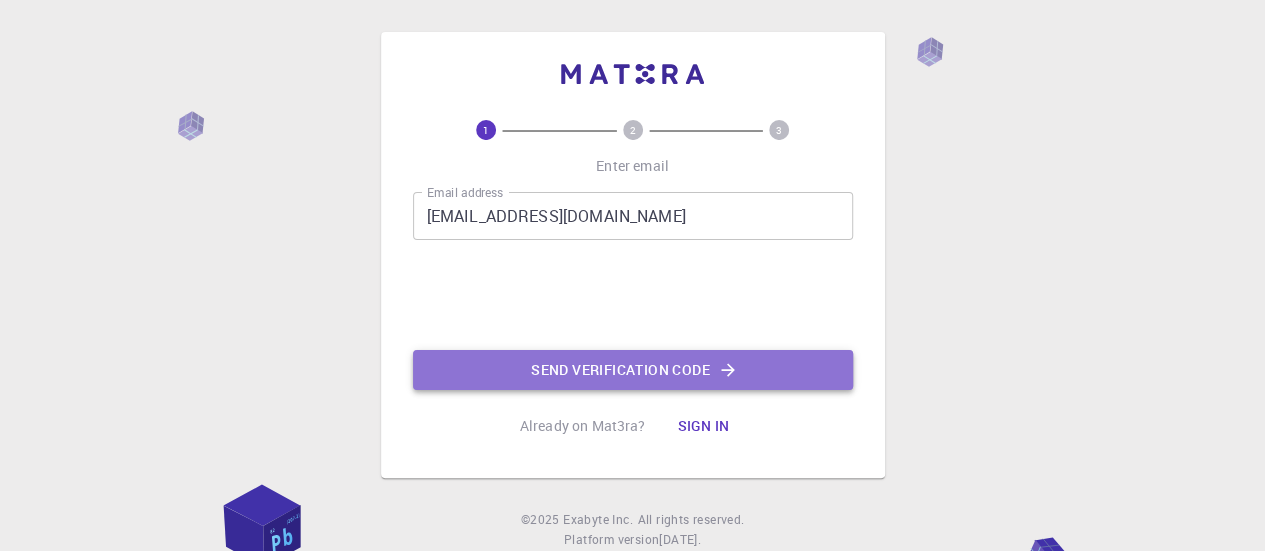 click on "Send verification code" 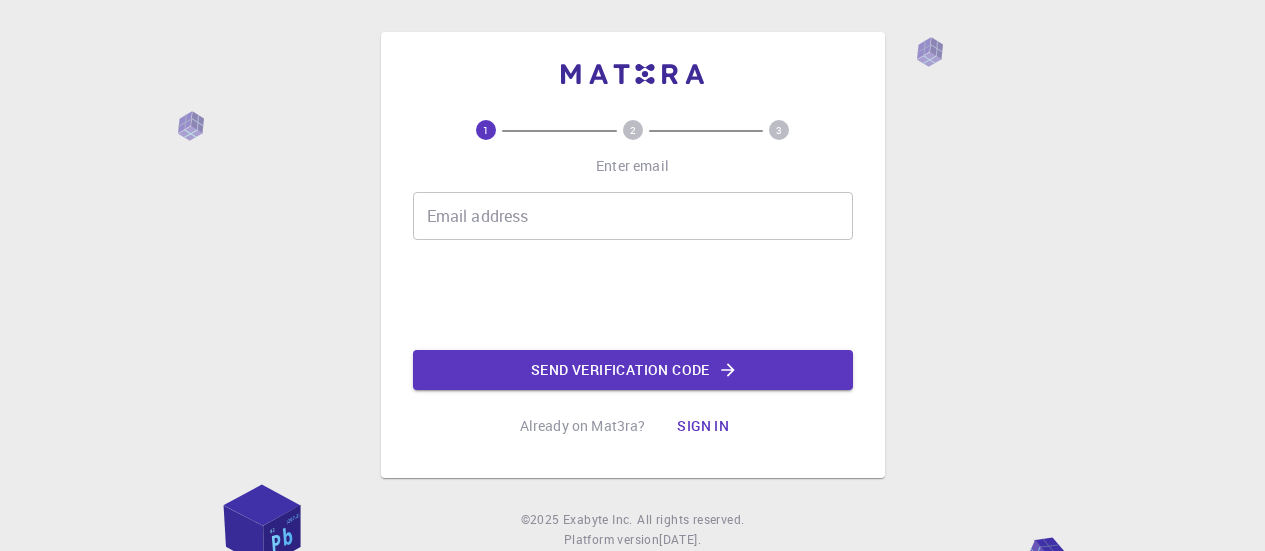 scroll, scrollTop: 0, scrollLeft: 0, axis: both 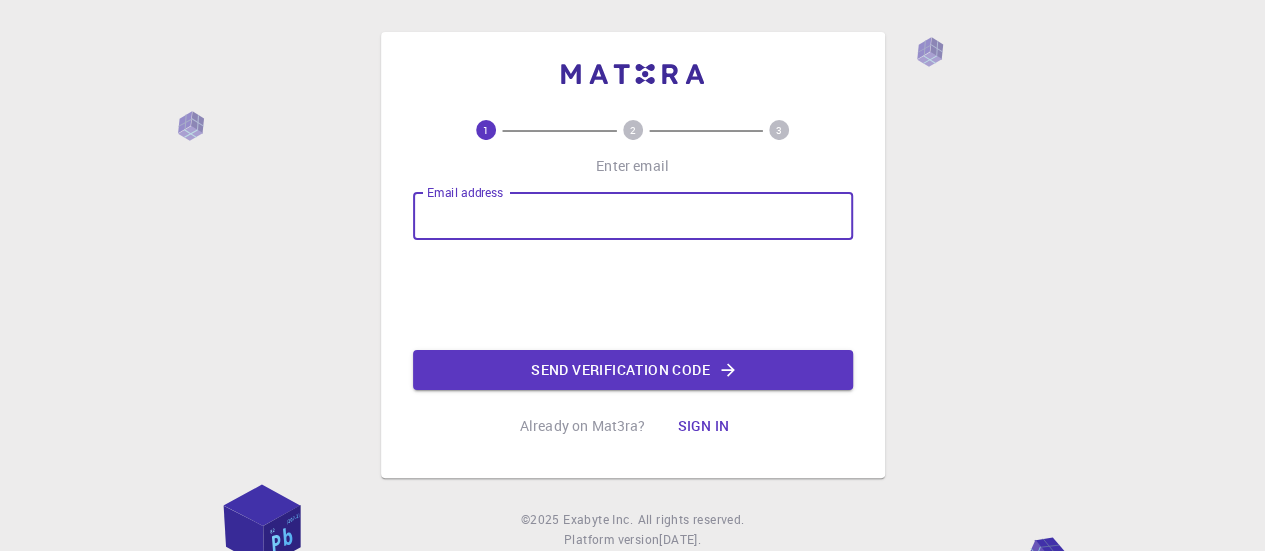 click on "Email address" at bounding box center [633, 216] 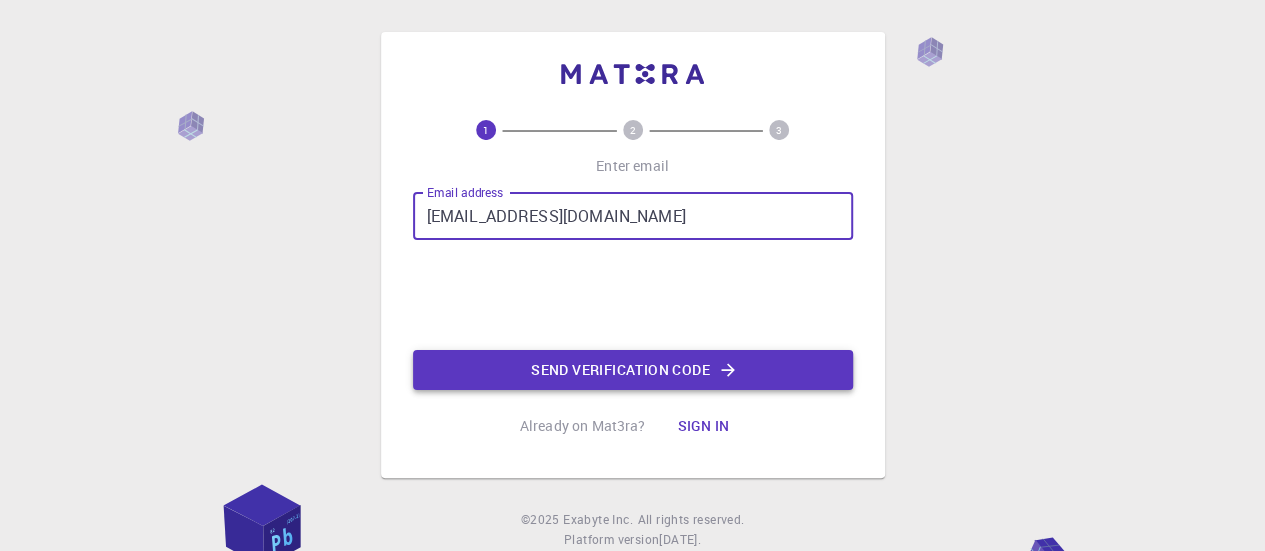 click on "Send verification code" 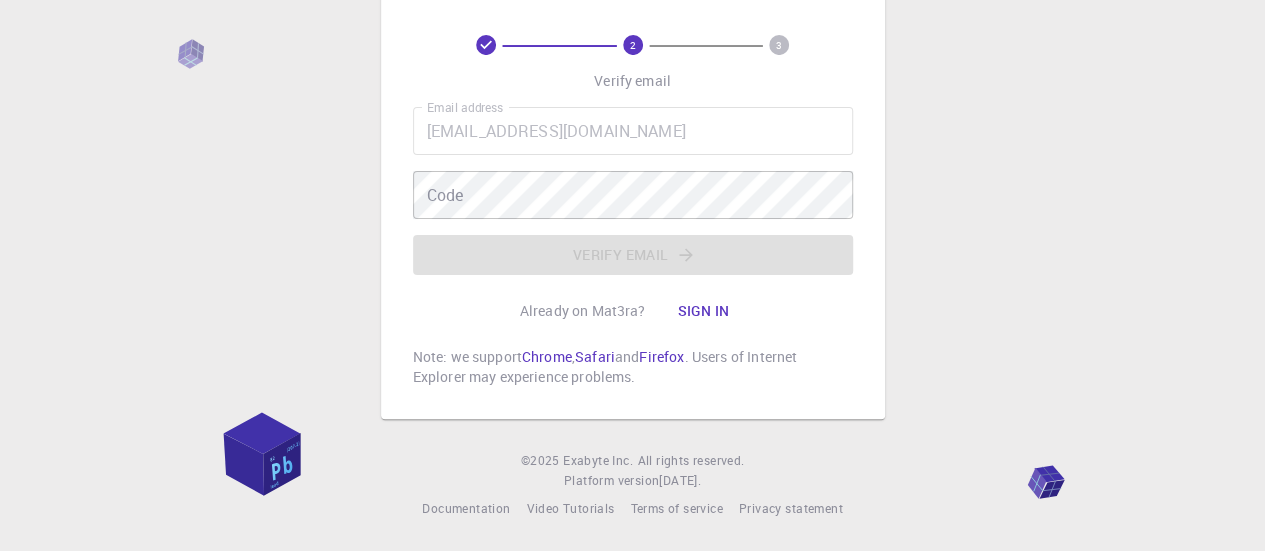 scroll, scrollTop: 0, scrollLeft: 0, axis: both 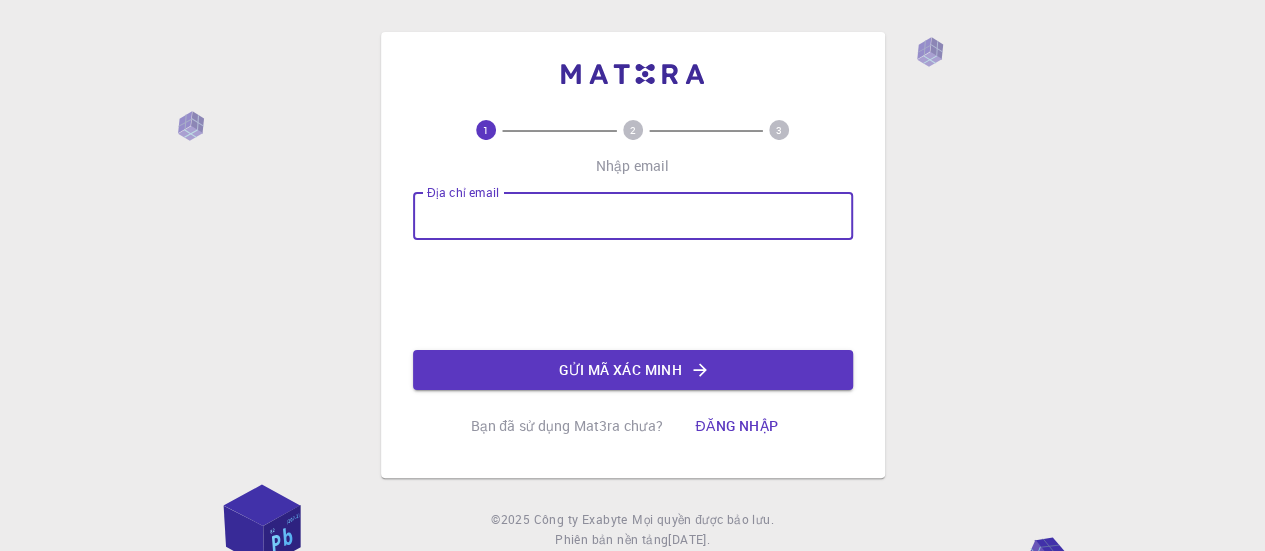 click on "Địa chỉ email" at bounding box center [633, 216] 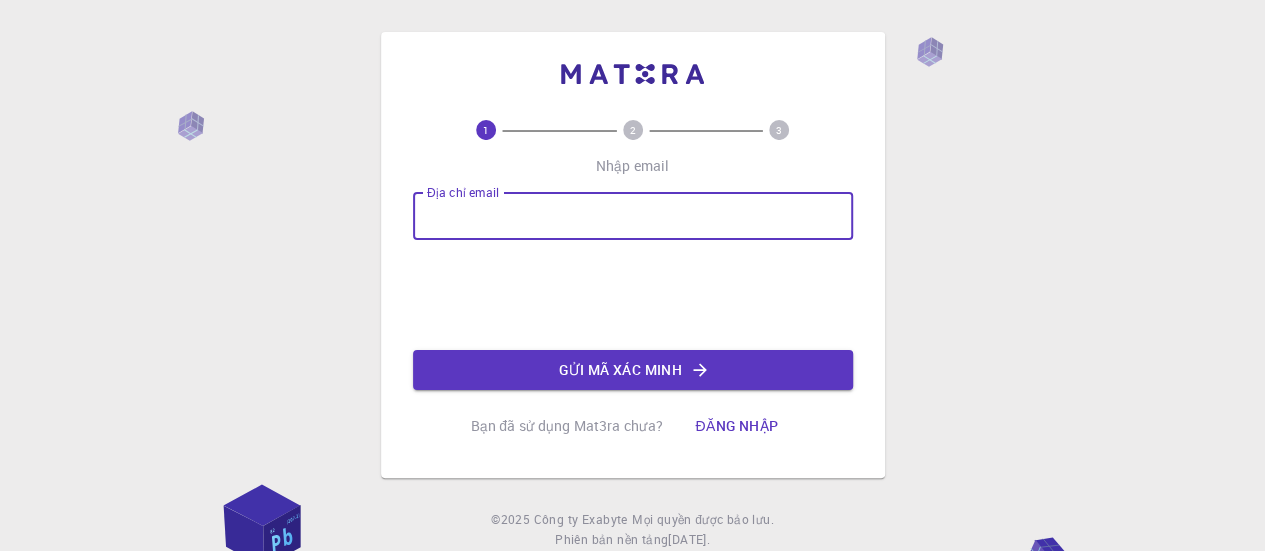 type on "[EMAIL_ADDRESS][DOMAIN_NAME]" 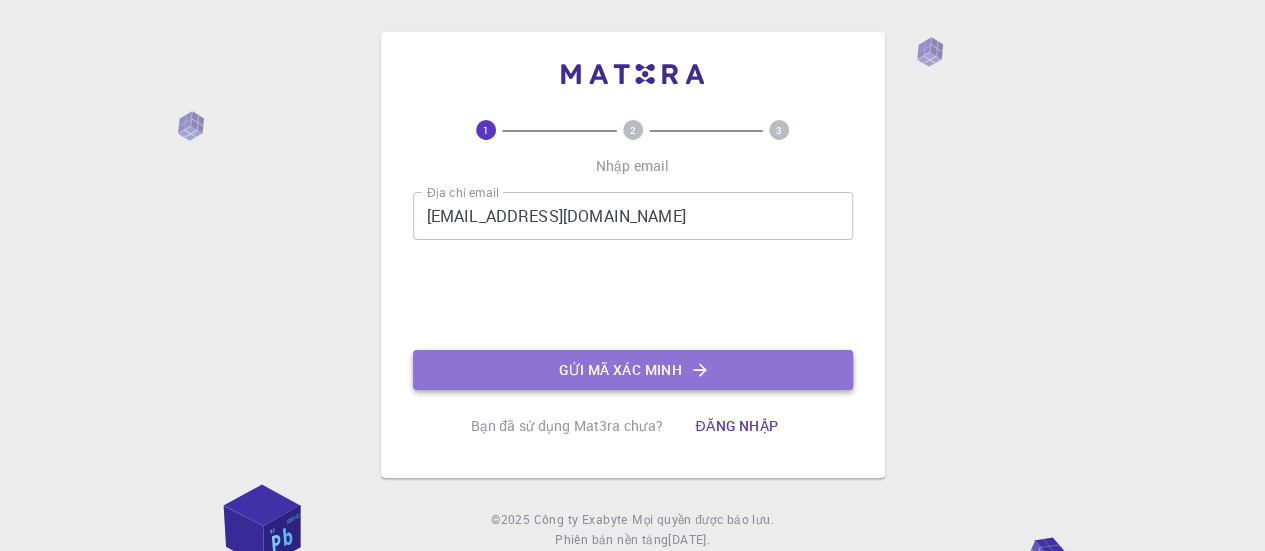 click on "Gửi mã xác minh" at bounding box center [620, 369] 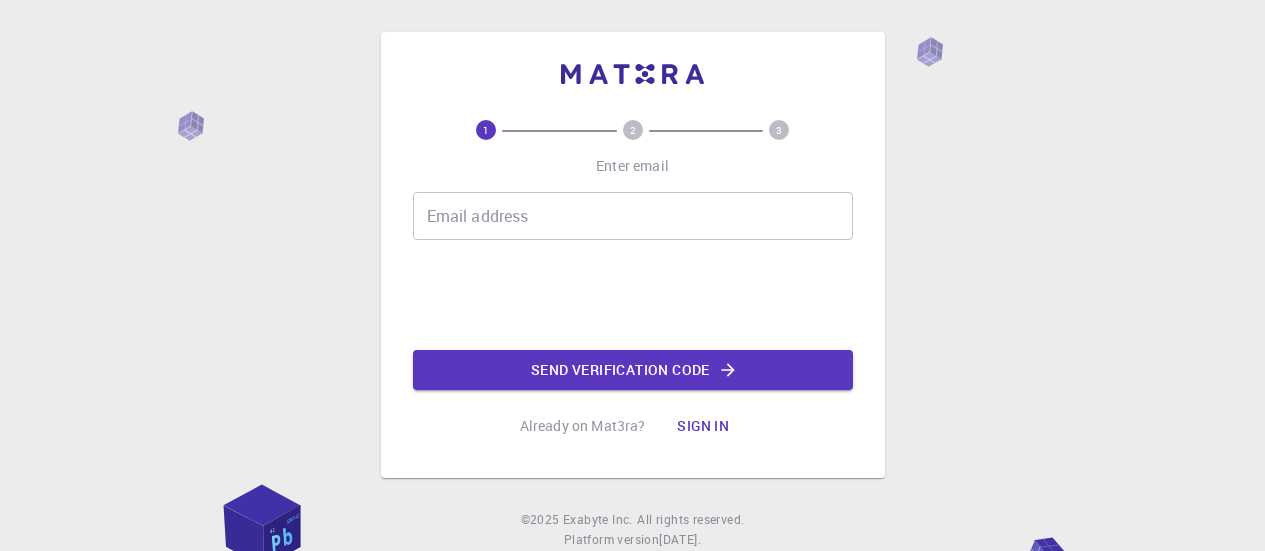 scroll, scrollTop: 0, scrollLeft: 0, axis: both 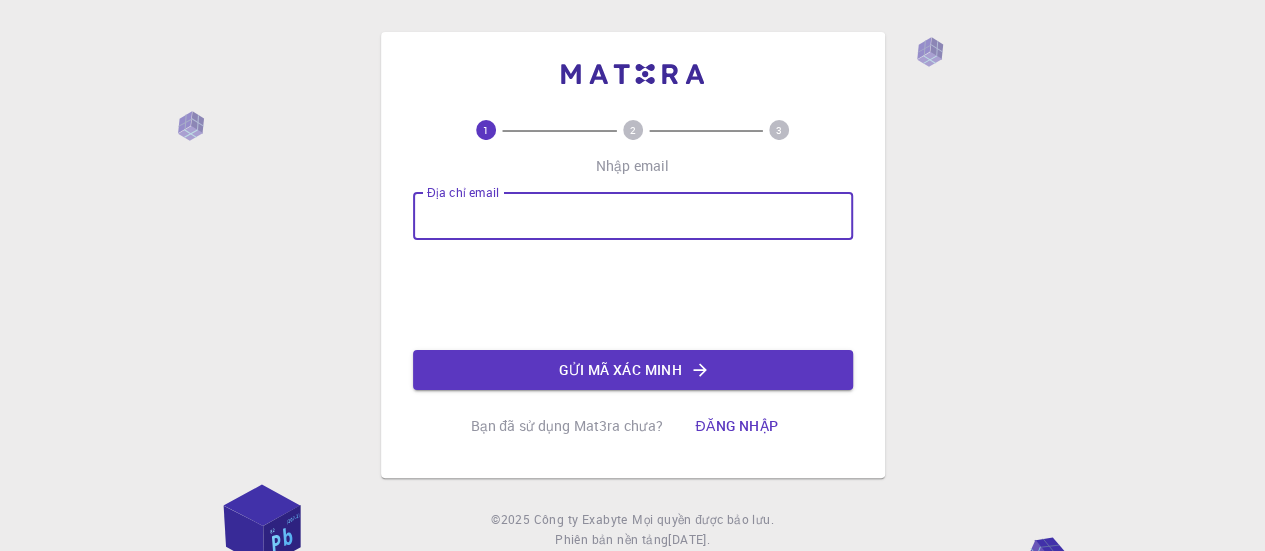 click on "Địa chỉ email" at bounding box center [633, 216] 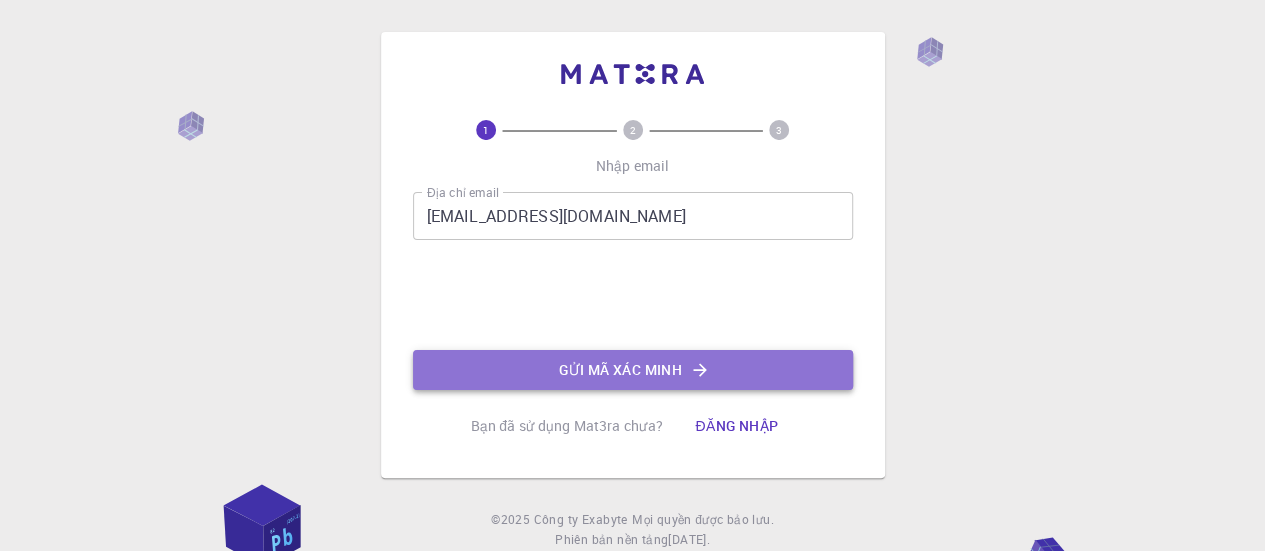 click on "Gửi mã xác minh" at bounding box center (620, 370) 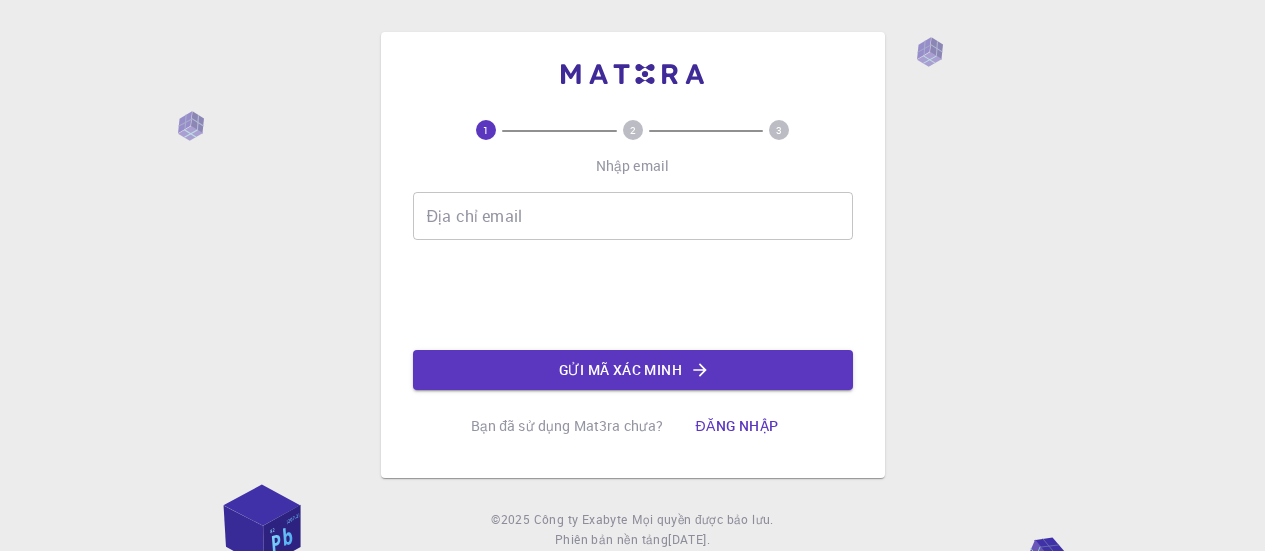 scroll, scrollTop: 0, scrollLeft: 0, axis: both 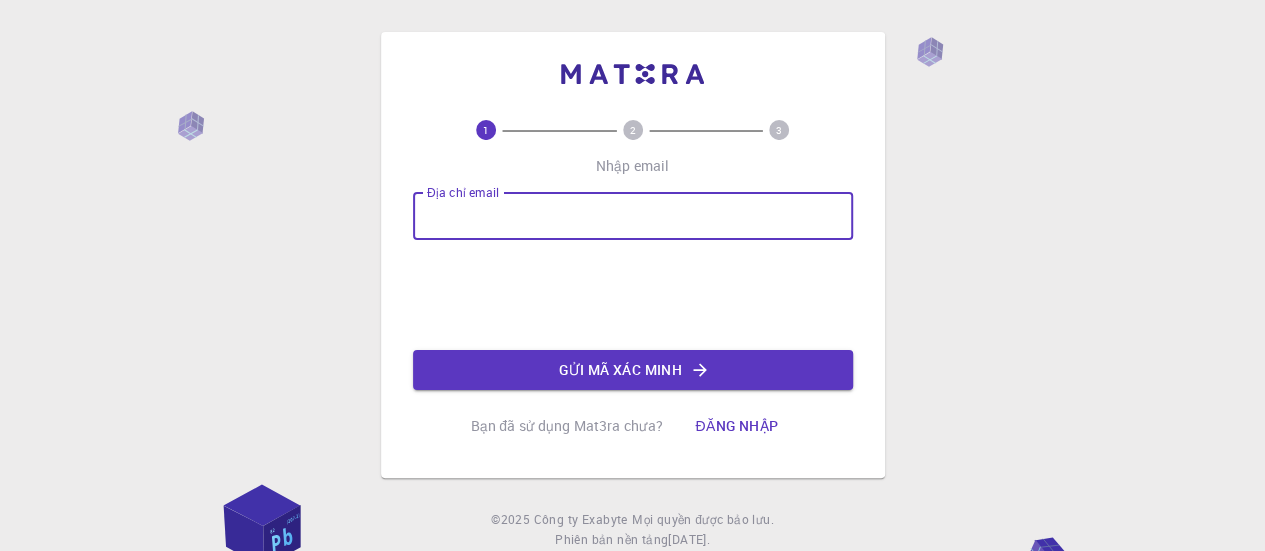 drag, startPoint x: 0, startPoint y: 0, endPoint x: 584, endPoint y: 229, distance: 627.2934 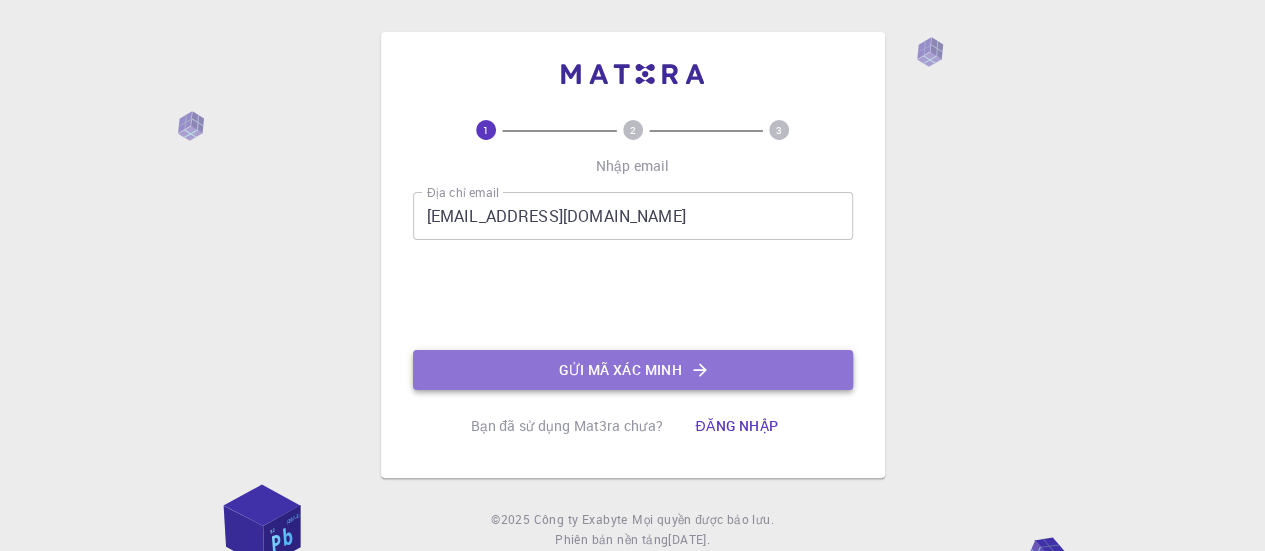 click 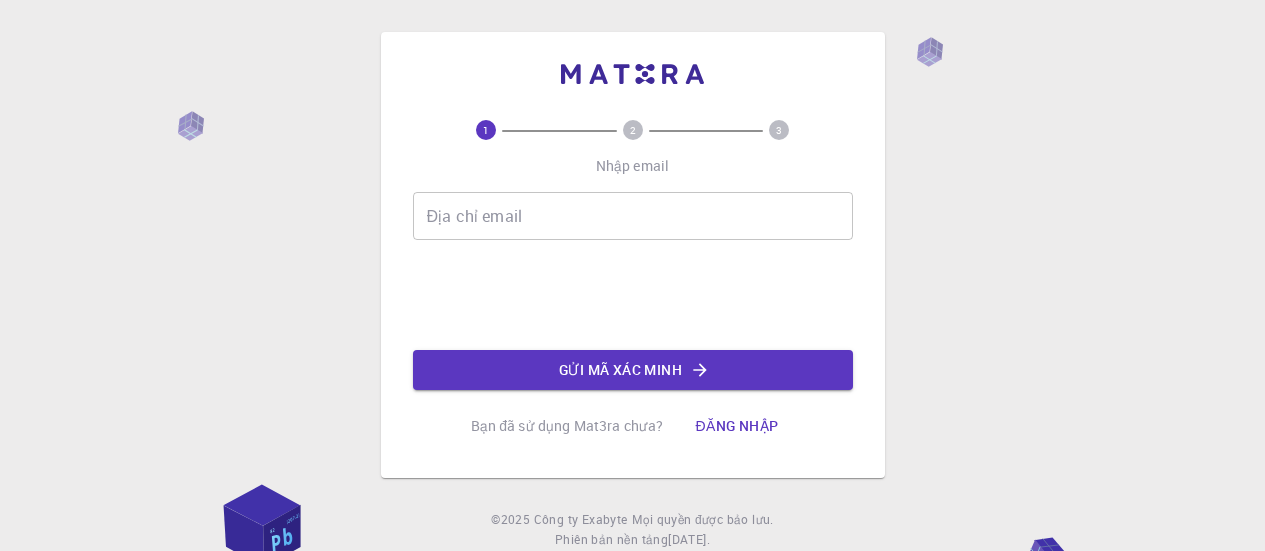 scroll, scrollTop: 0, scrollLeft: 0, axis: both 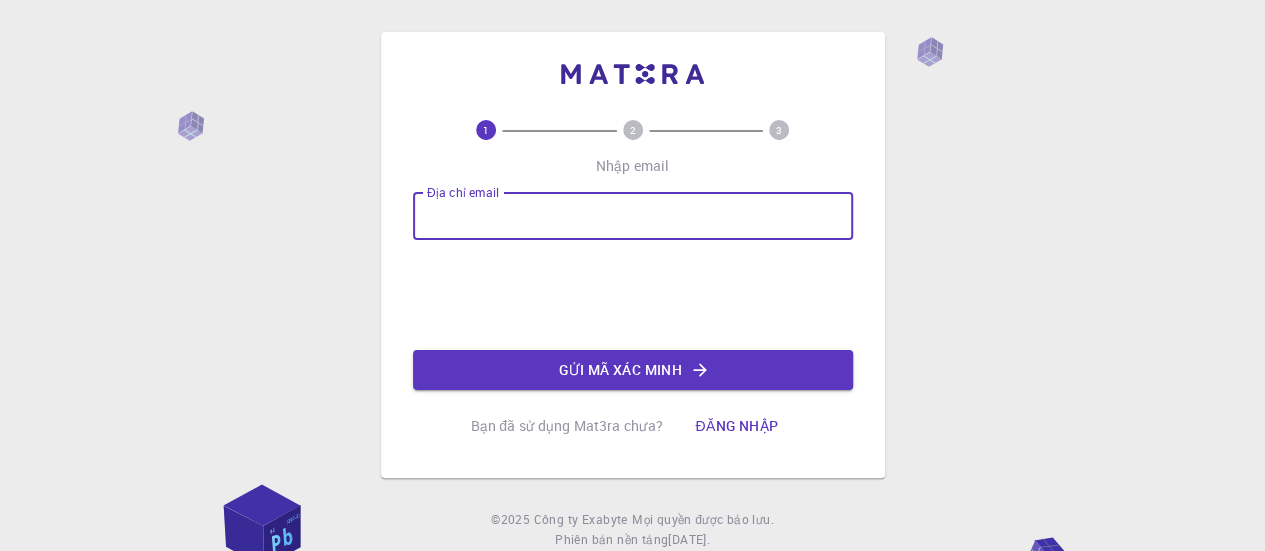 click on "Địa chỉ email Địa chỉ email" at bounding box center (633, 216) 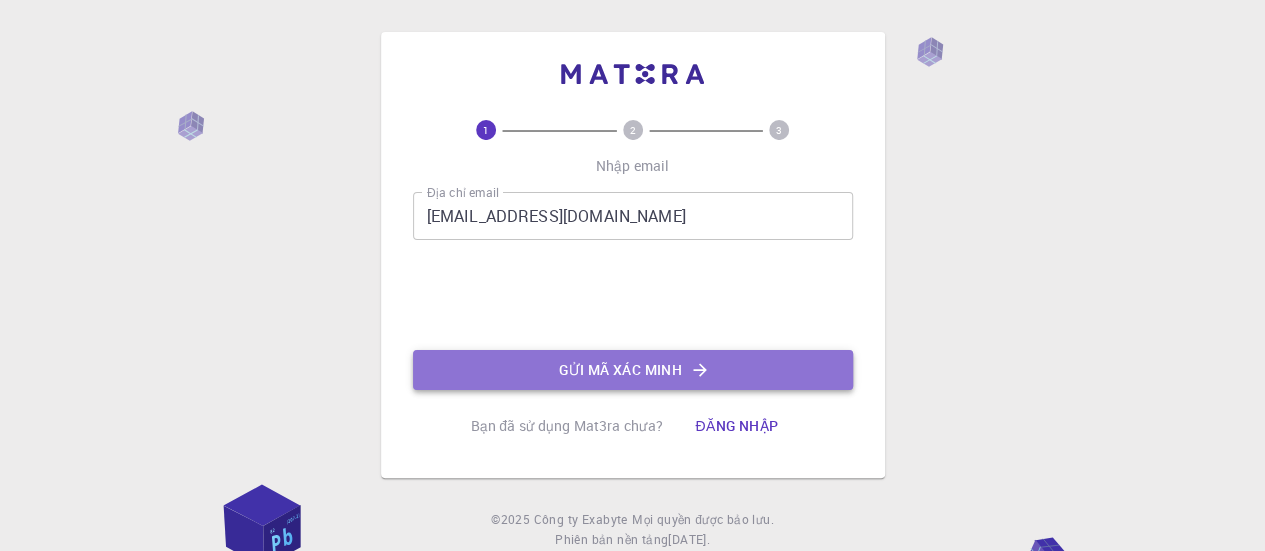 click on "Gửi mã xác minh" at bounding box center (620, 369) 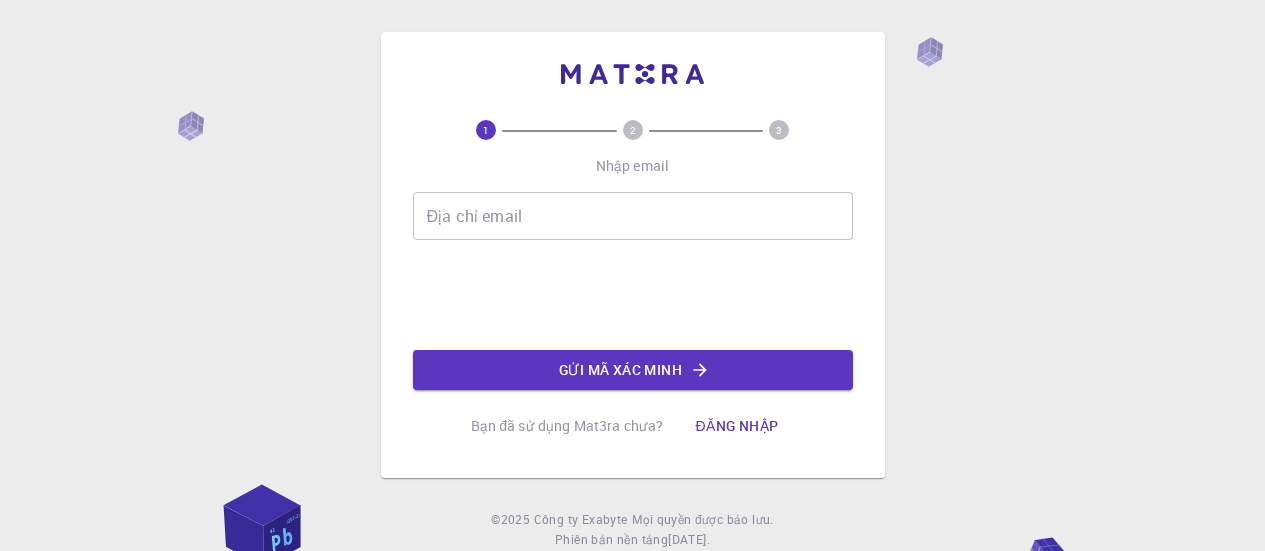 click 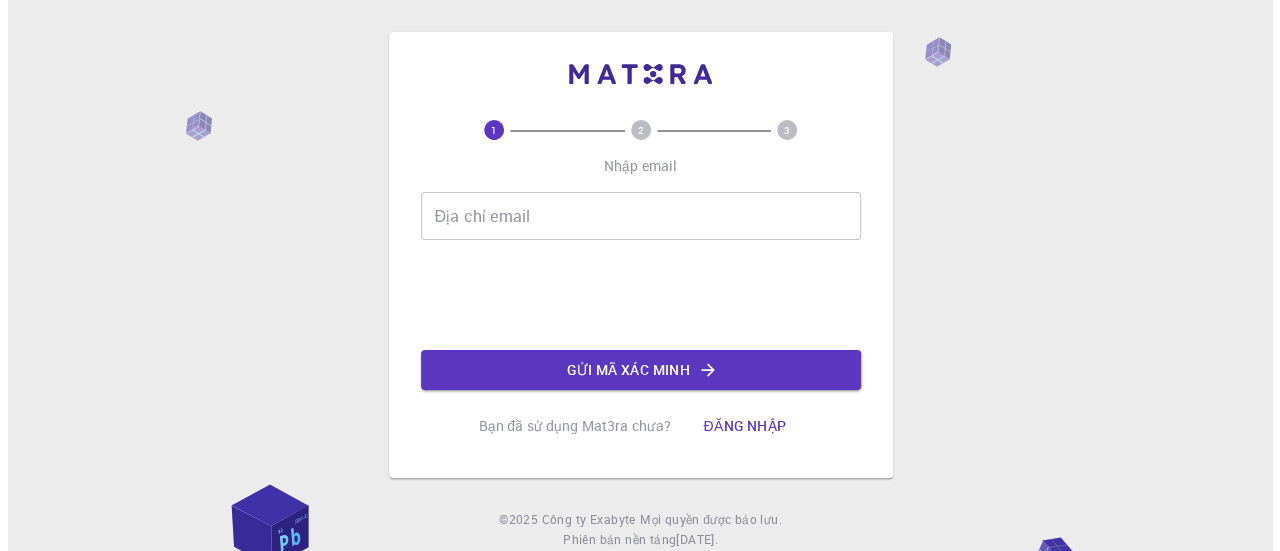 scroll, scrollTop: 0, scrollLeft: 0, axis: both 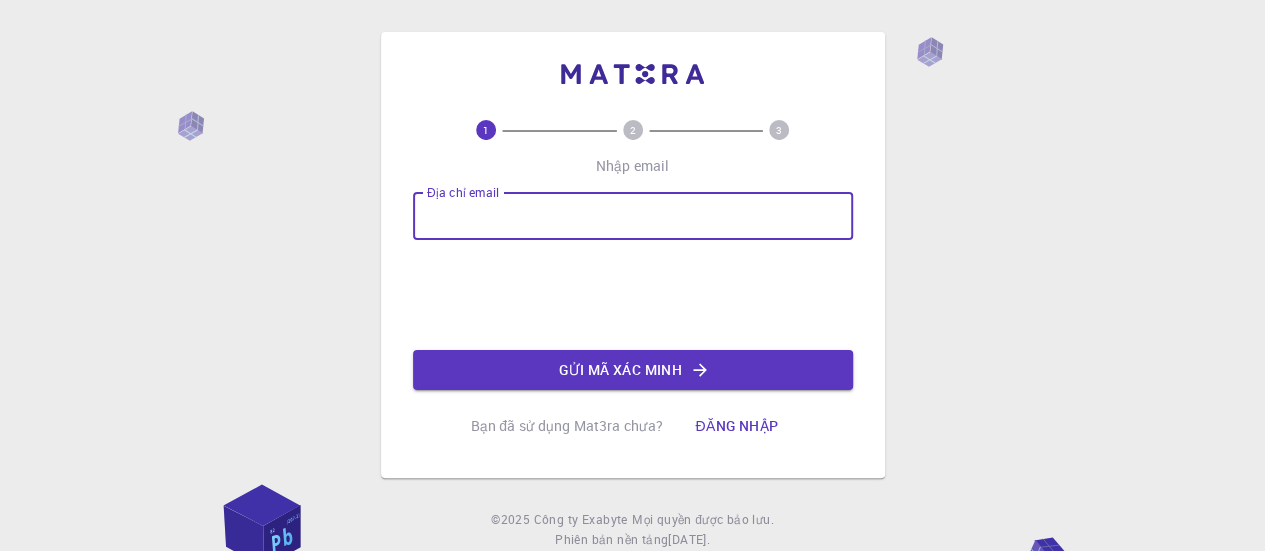 click on "Địa chỉ email" at bounding box center (633, 216) 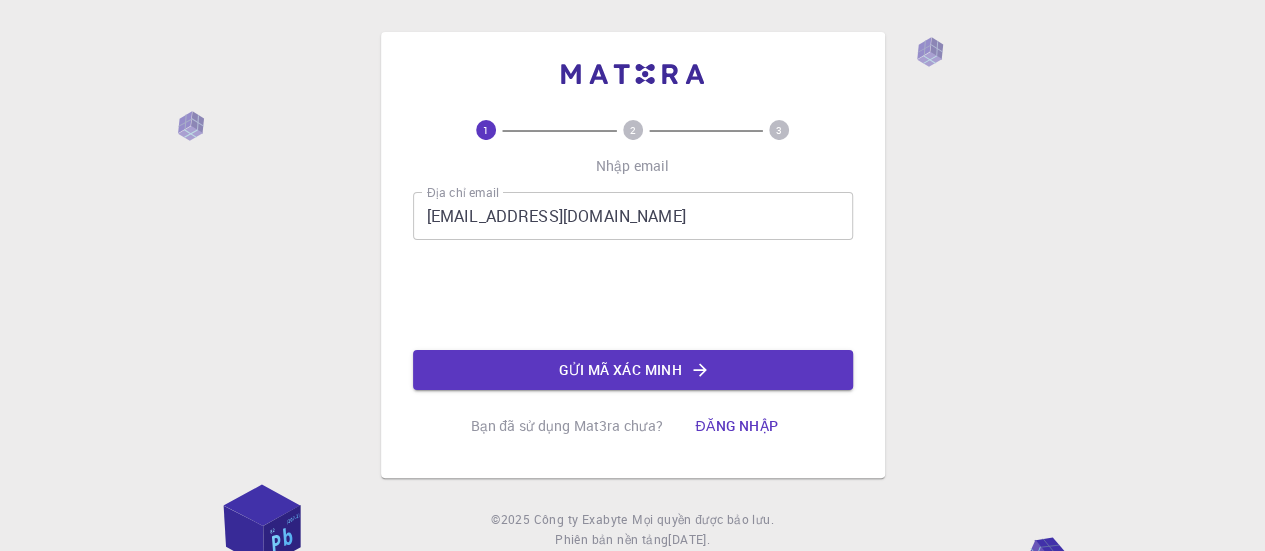 click 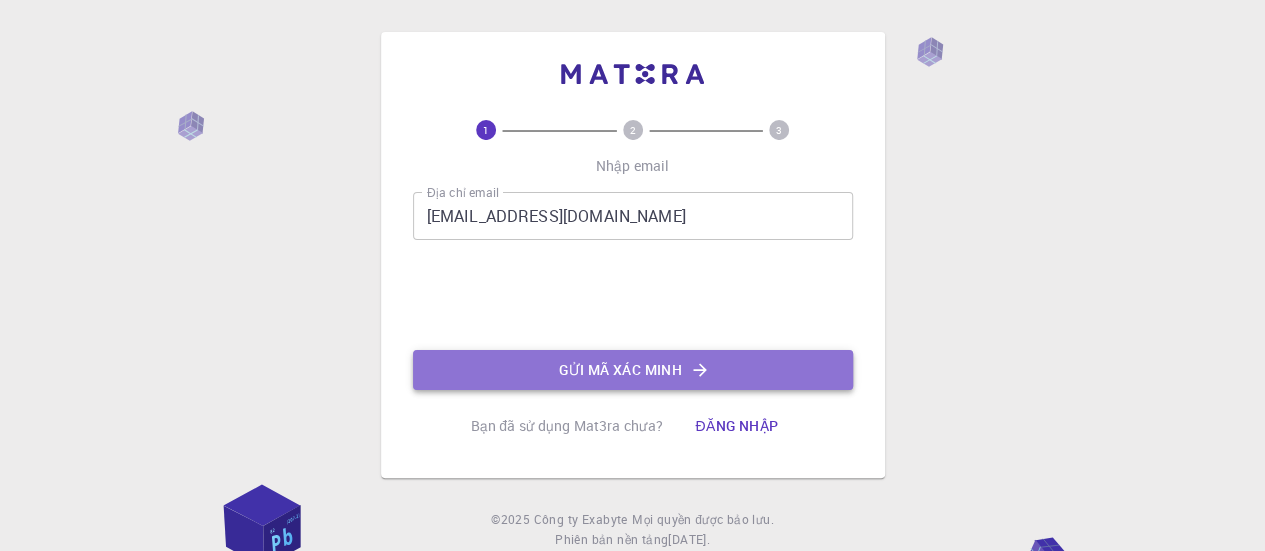 click on "Gửi mã xác minh" at bounding box center [620, 369] 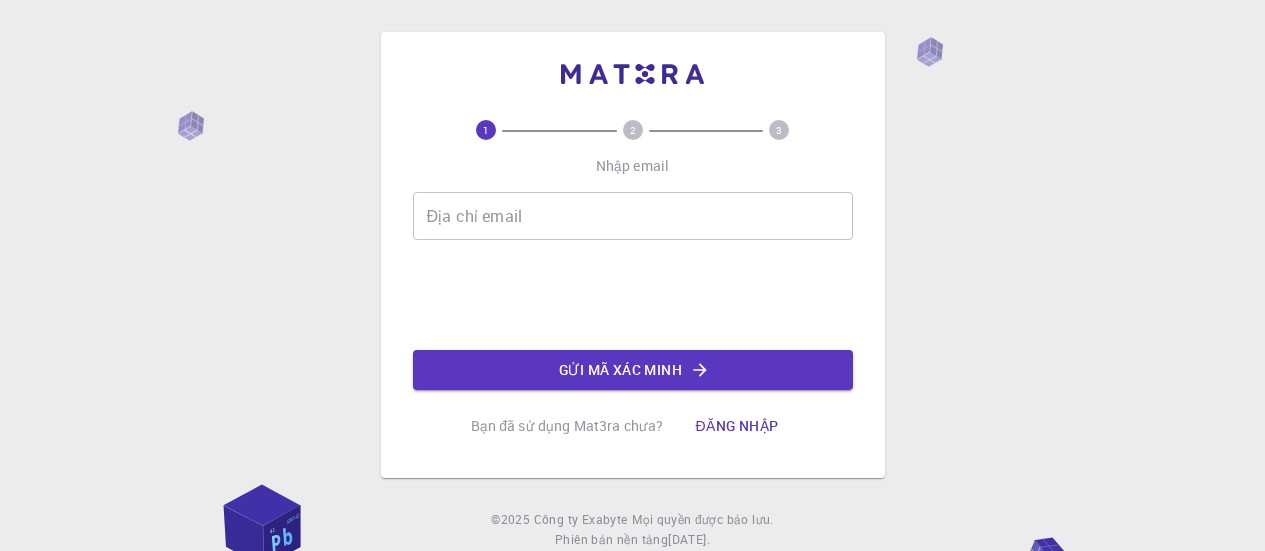 scroll, scrollTop: 0, scrollLeft: 0, axis: both 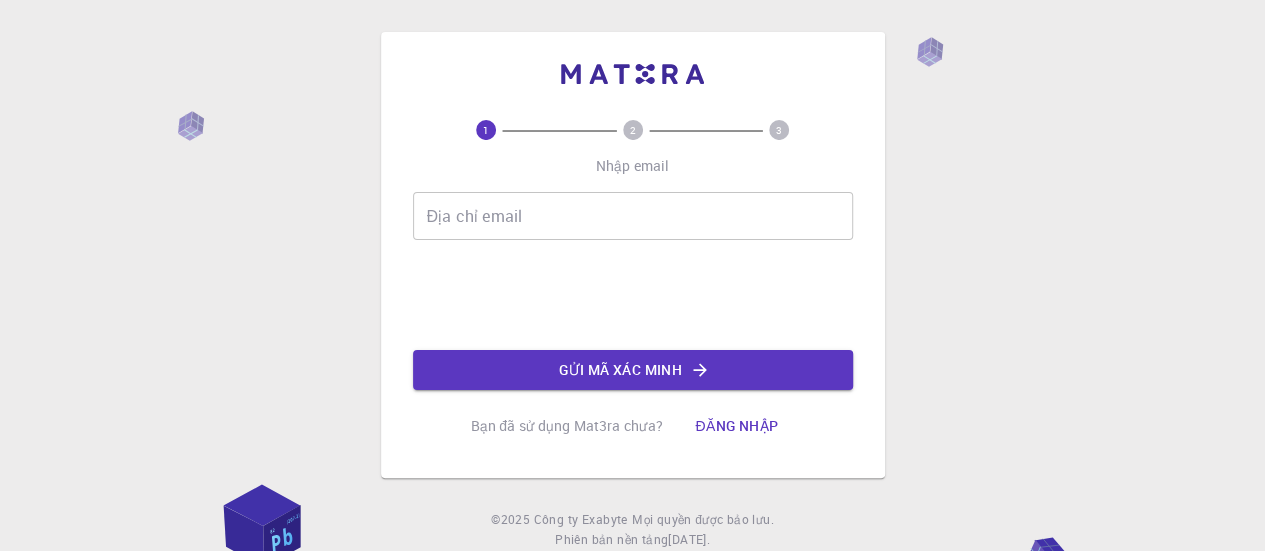 click 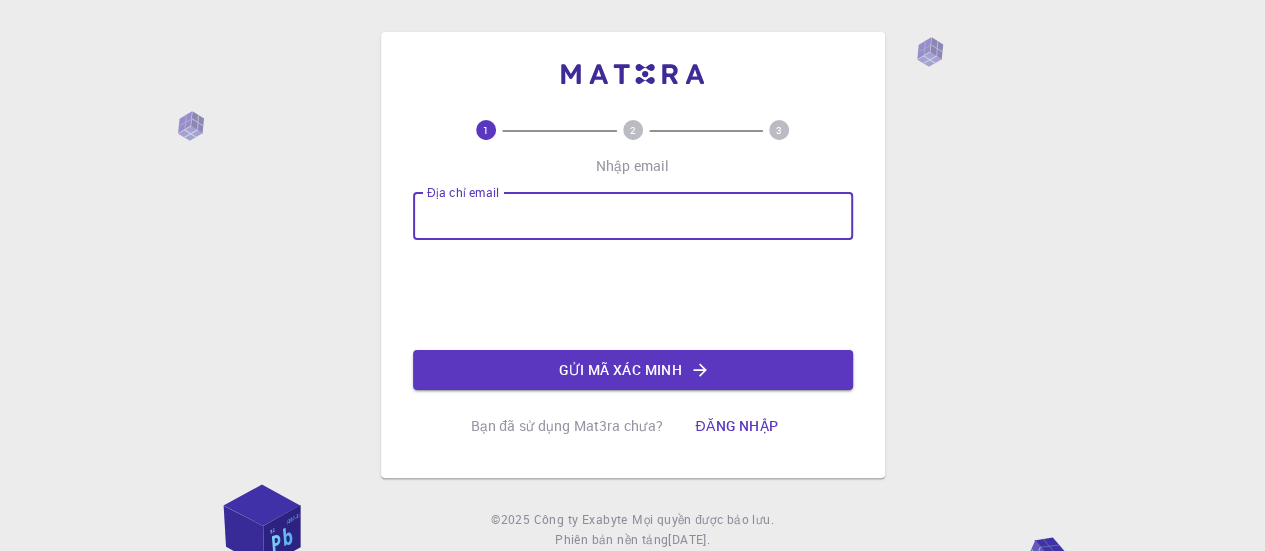 click on "Địa chỉ email" at bounding box center (633, 216) 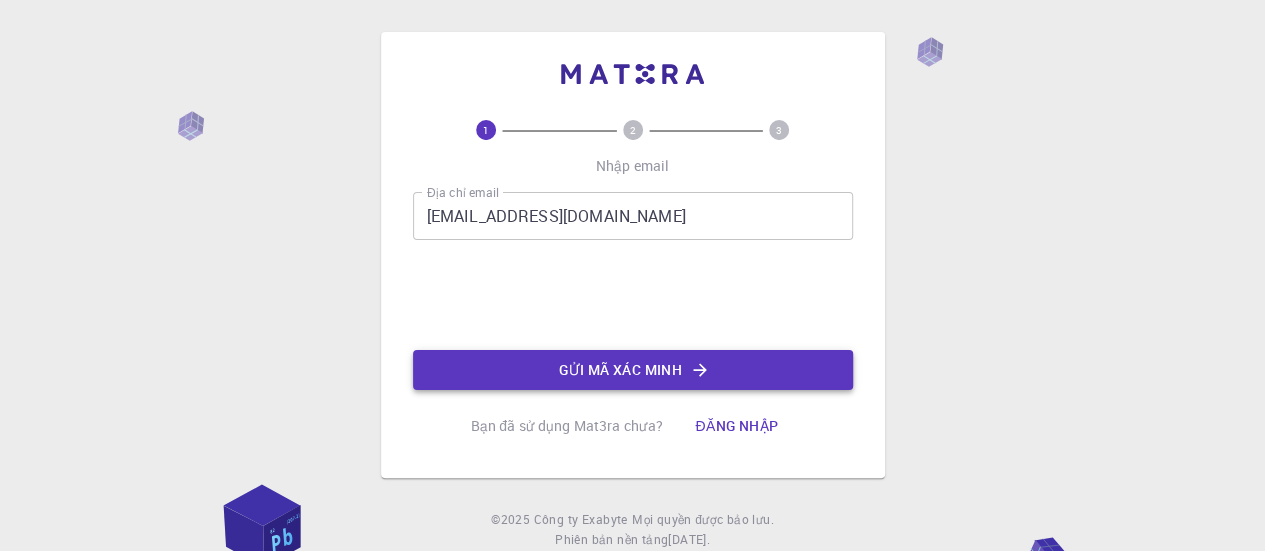 click on "Gửi mã xác minh" at bounding box center [620, 369] 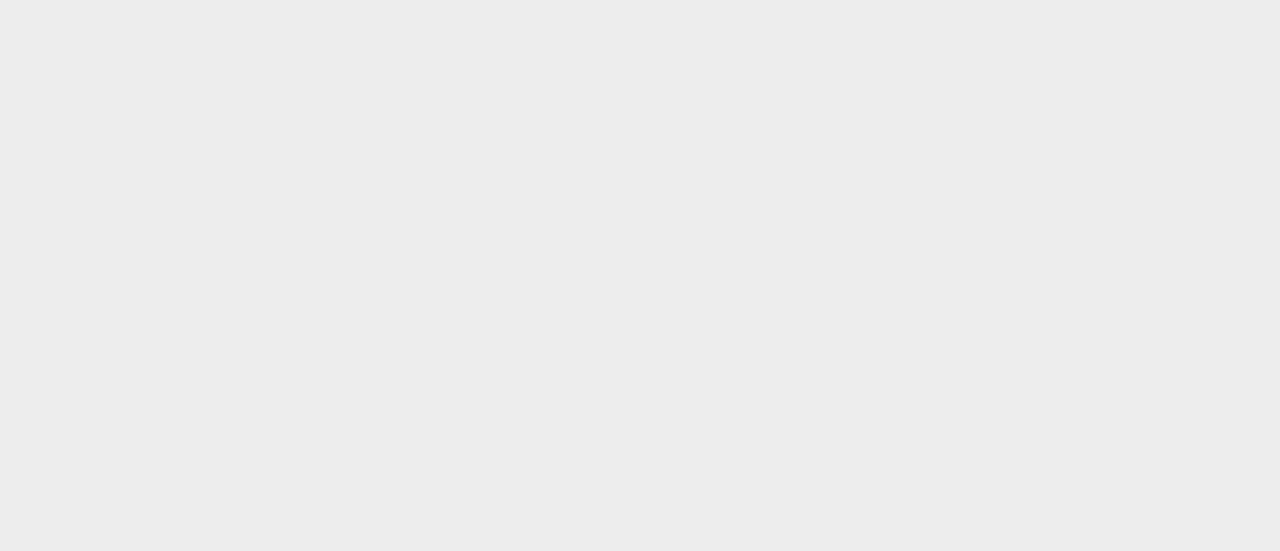 click on "Original text Rate this translation Your feedback will be used to help improve Google Translate" at bounding box center [640, 275] 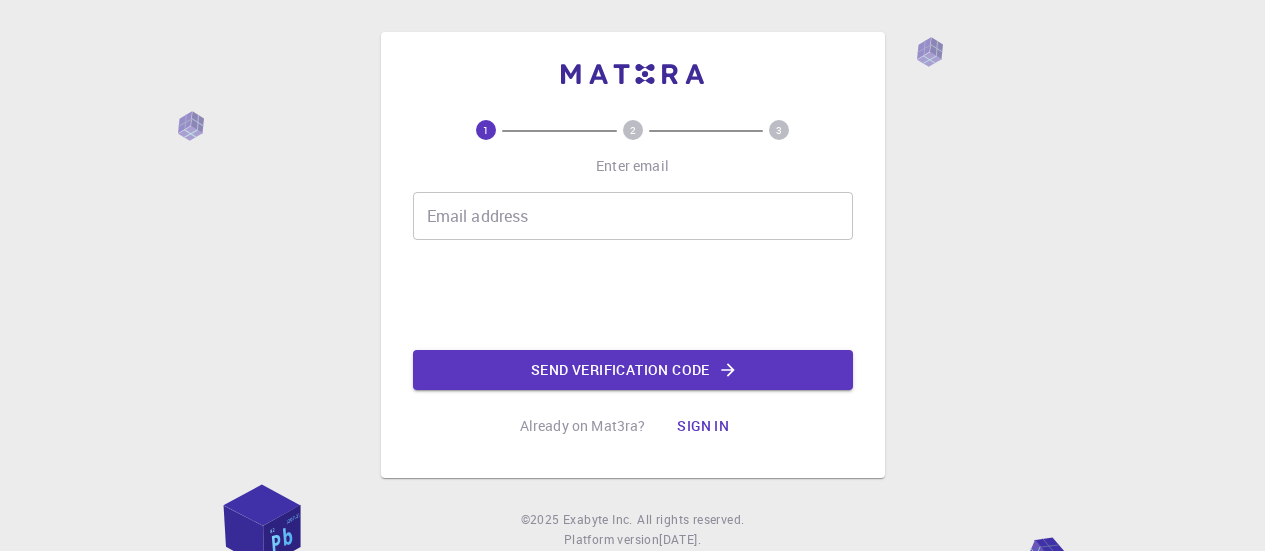 scroll, scrollTop: 0, scrollLeft: 0, axis: both 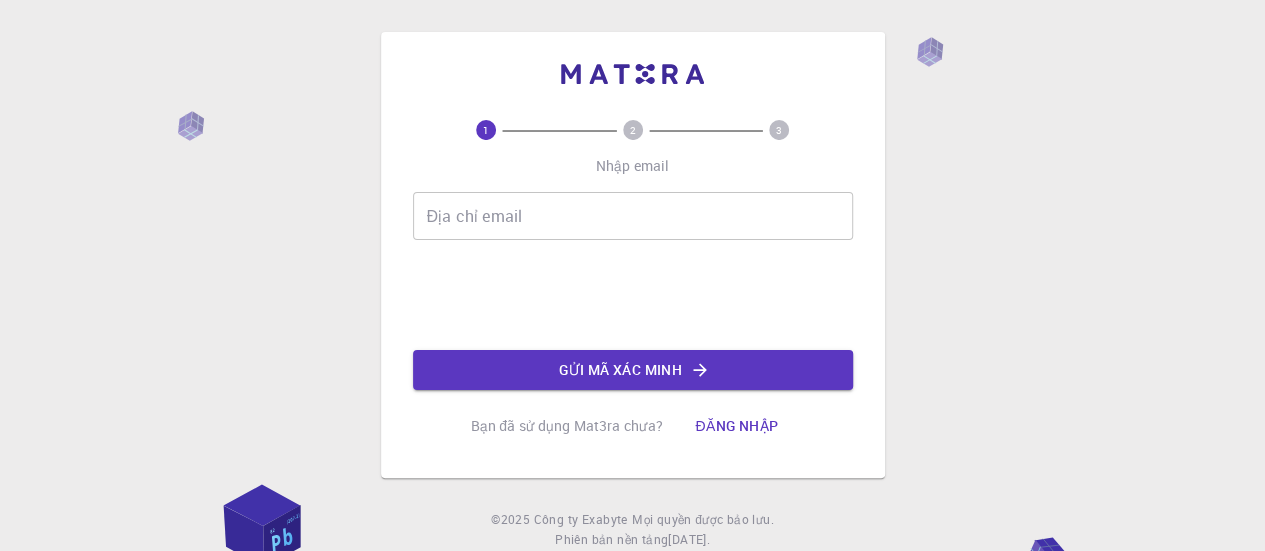 click 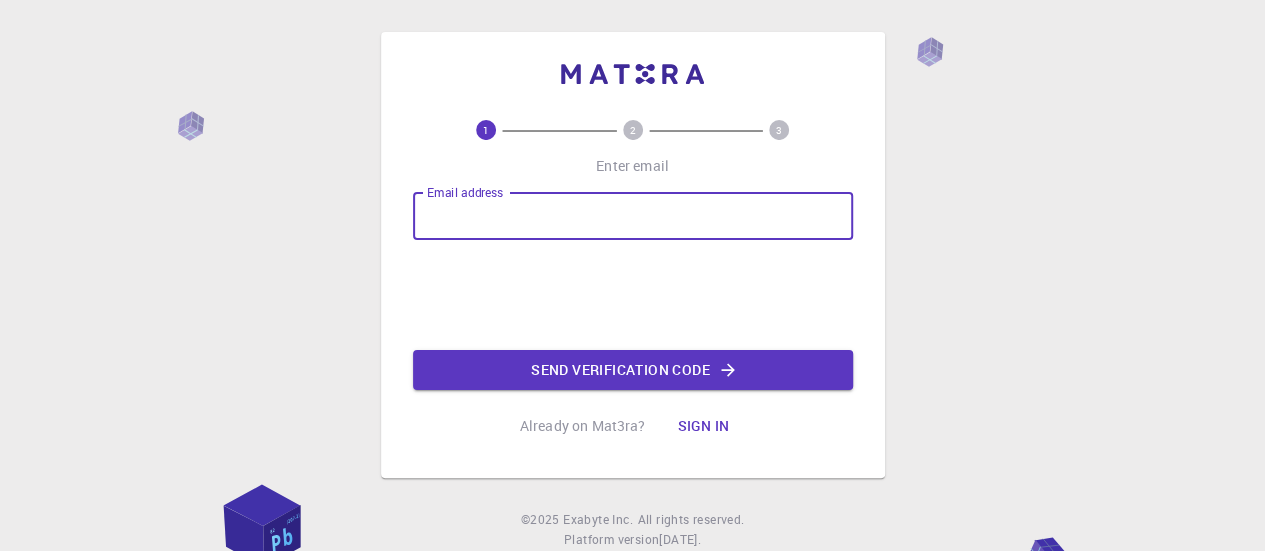 click on "Email address" at bounding box center (633, 216) 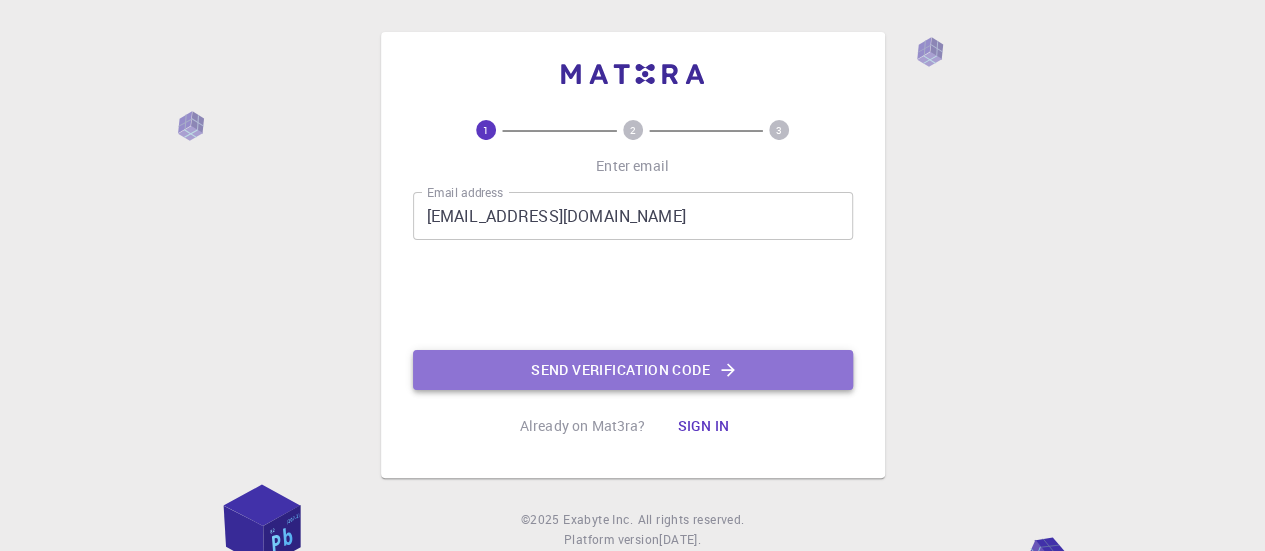 click on "Send verification code" 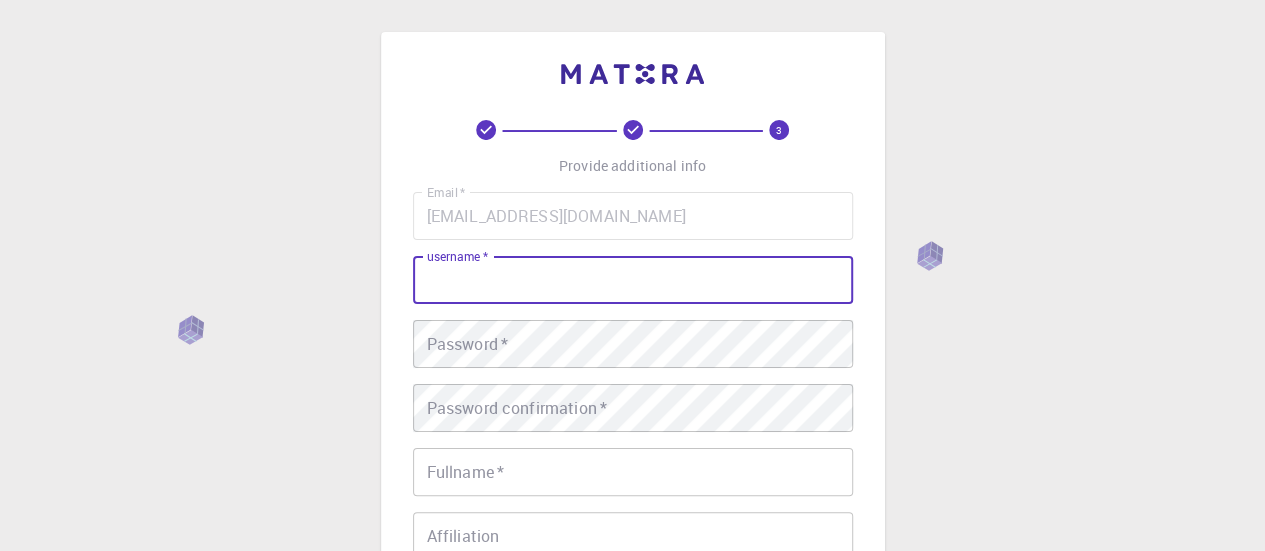 click on "username   *" at bounding box center [633, 280] 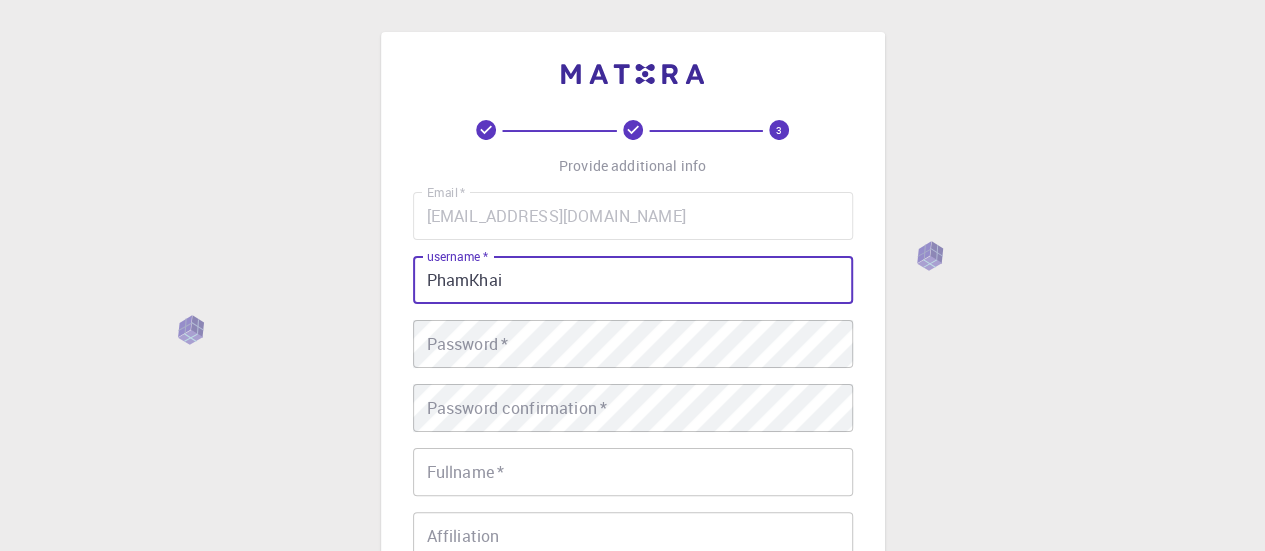 type on "PhamKhai" 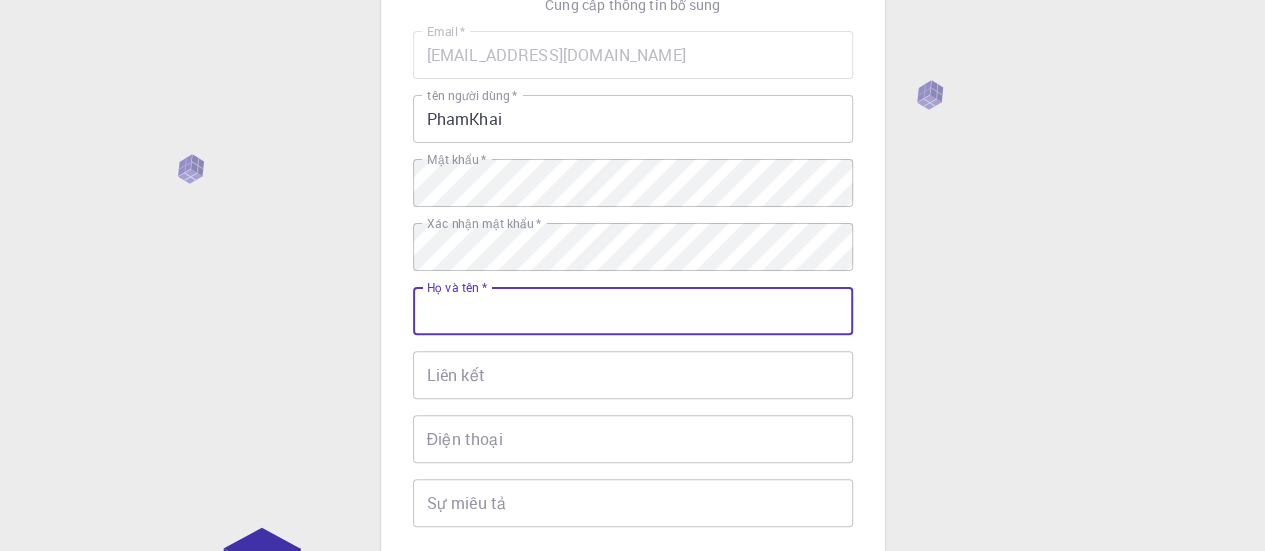 scroll, scrollTop: 164, scrollLeft: 0, axis: vertical 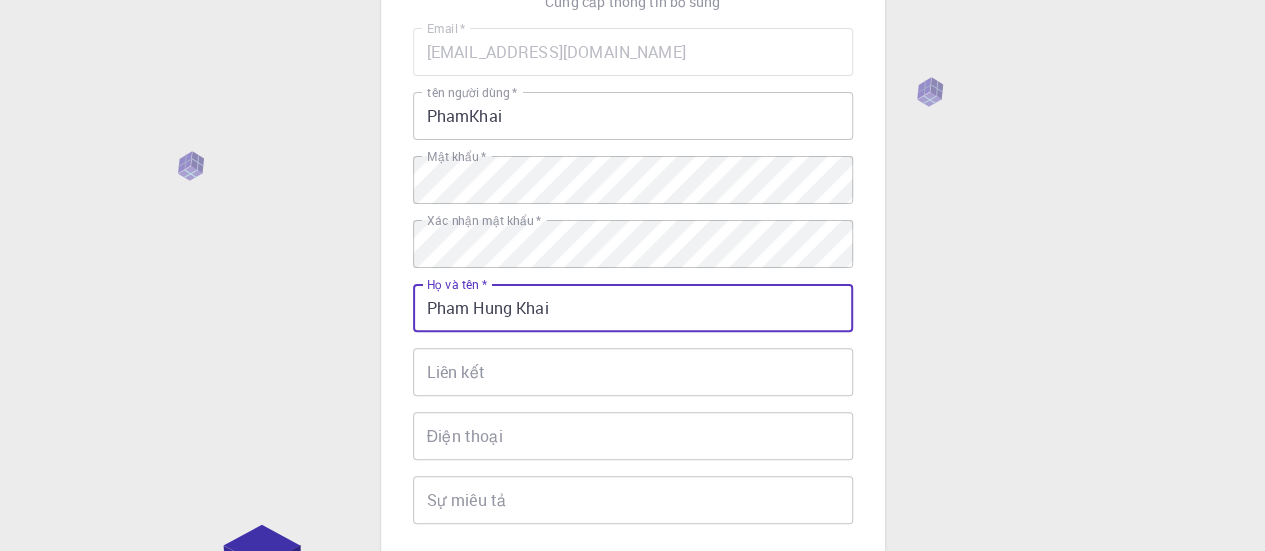 type on "Pham Hung Khai" 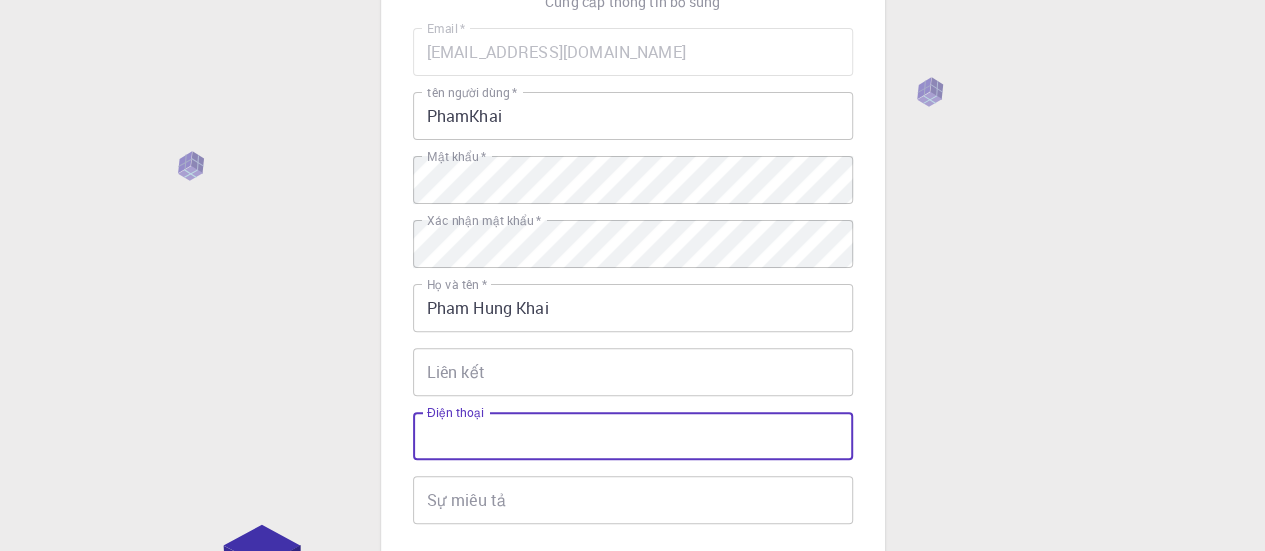 click on "Điện thoại" at bounding box center [633, 436] 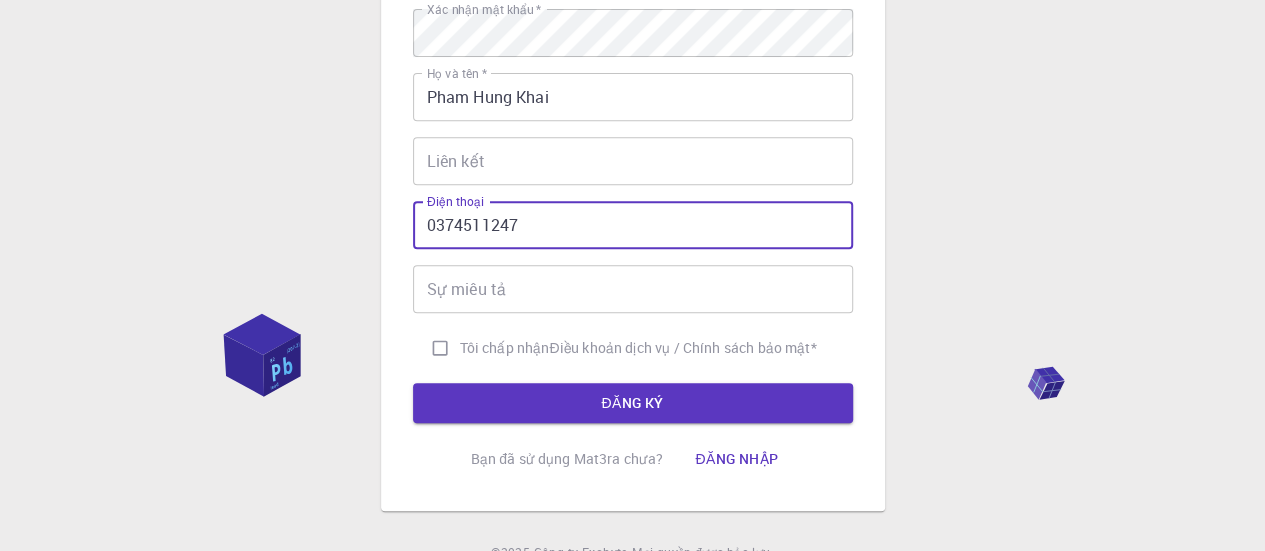scroll, scrollTop: 376, scrollLeft: 0, axis: vertical 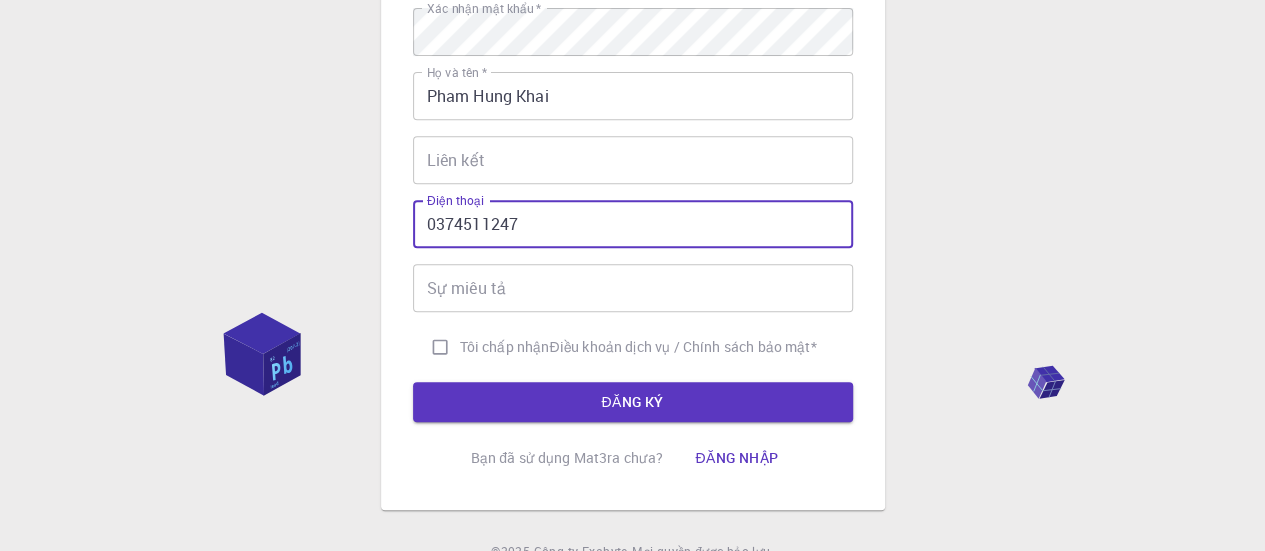 type on "0374511247" 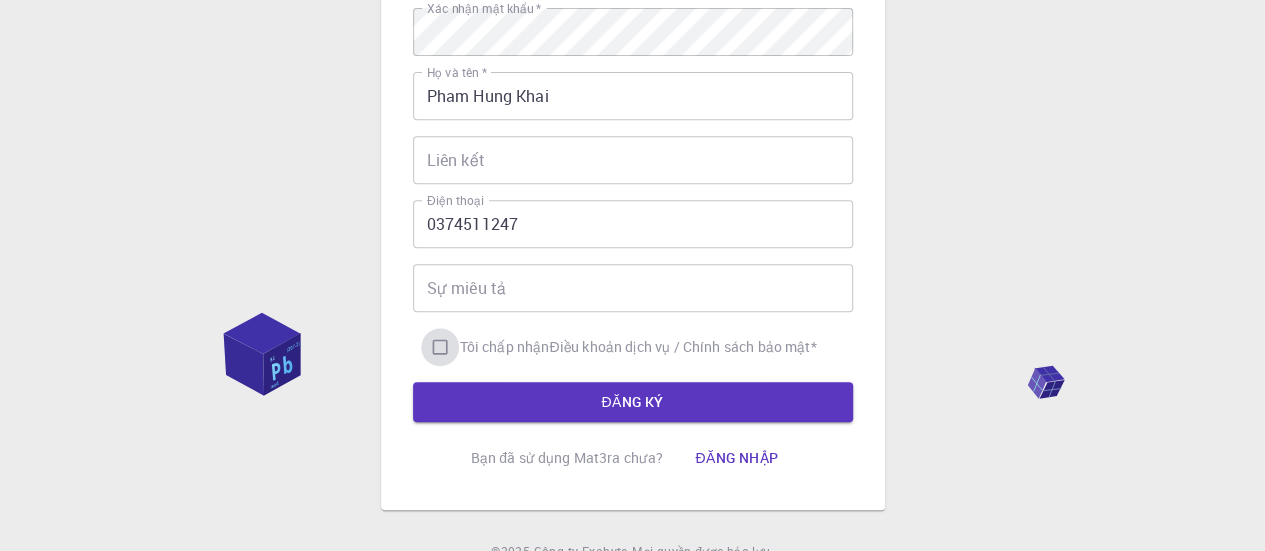 click on "Tôi chấp nhận  Điều khoản dịch vụ / Chính sách bảo mật  *" at bounding box center [440, 347] 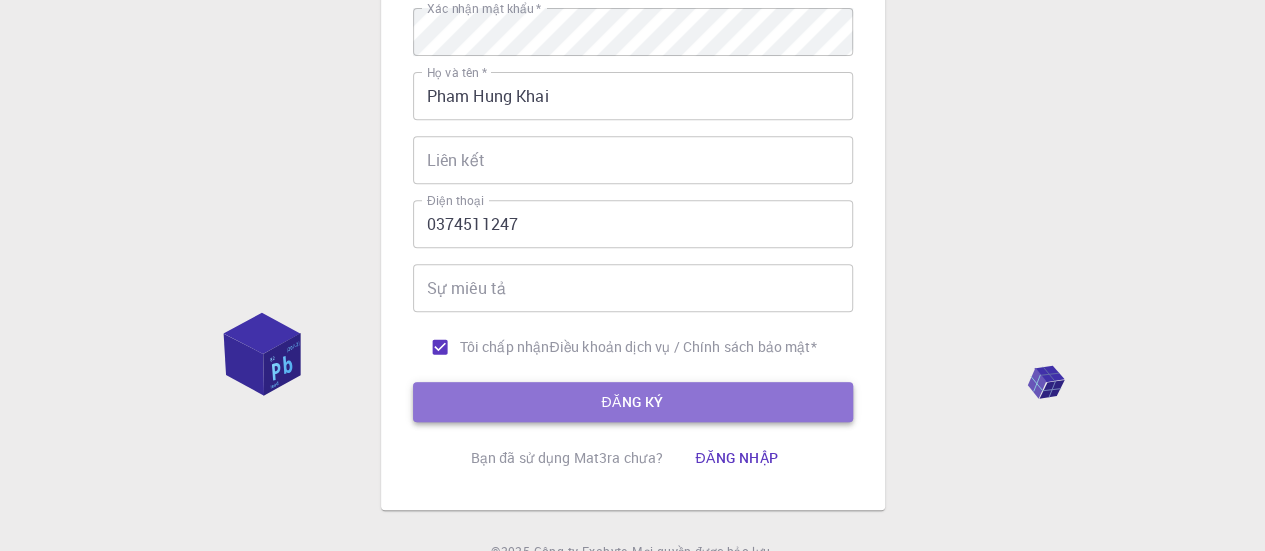 click on "ĐĂNG KÝ" at bounding box center (633, 402) 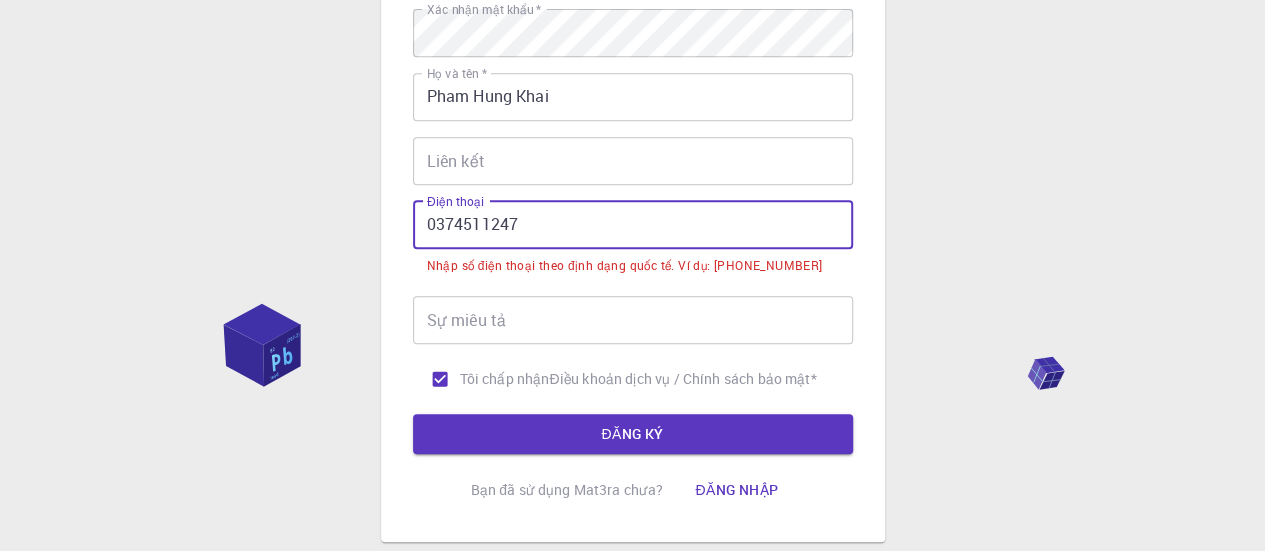 click on "0374511247" at bounding box center [633, 225] 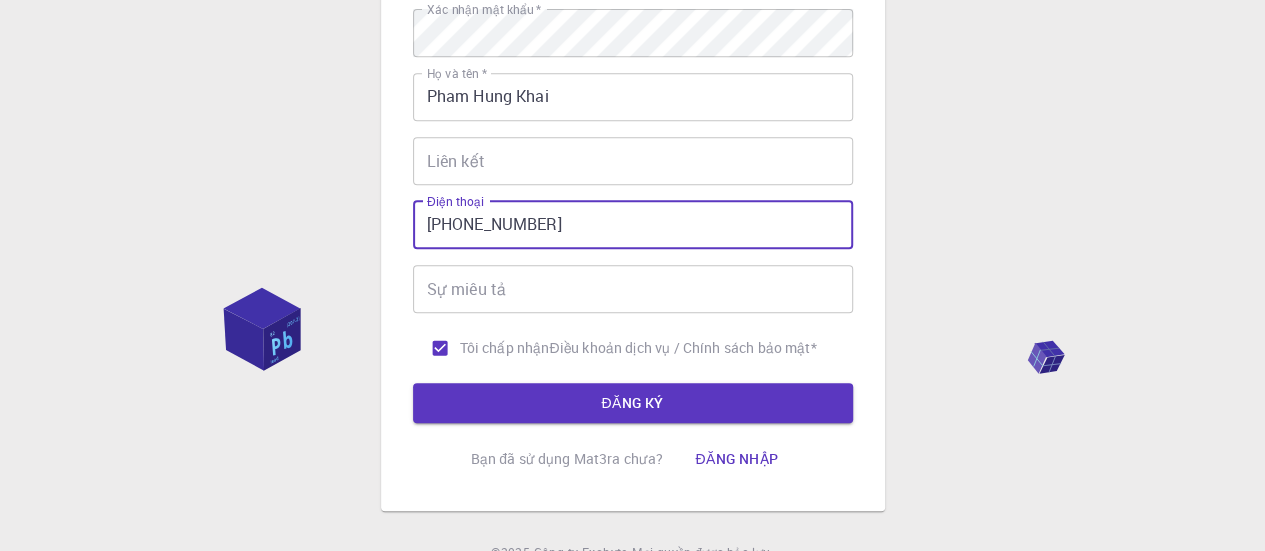 type on "+84374511247" 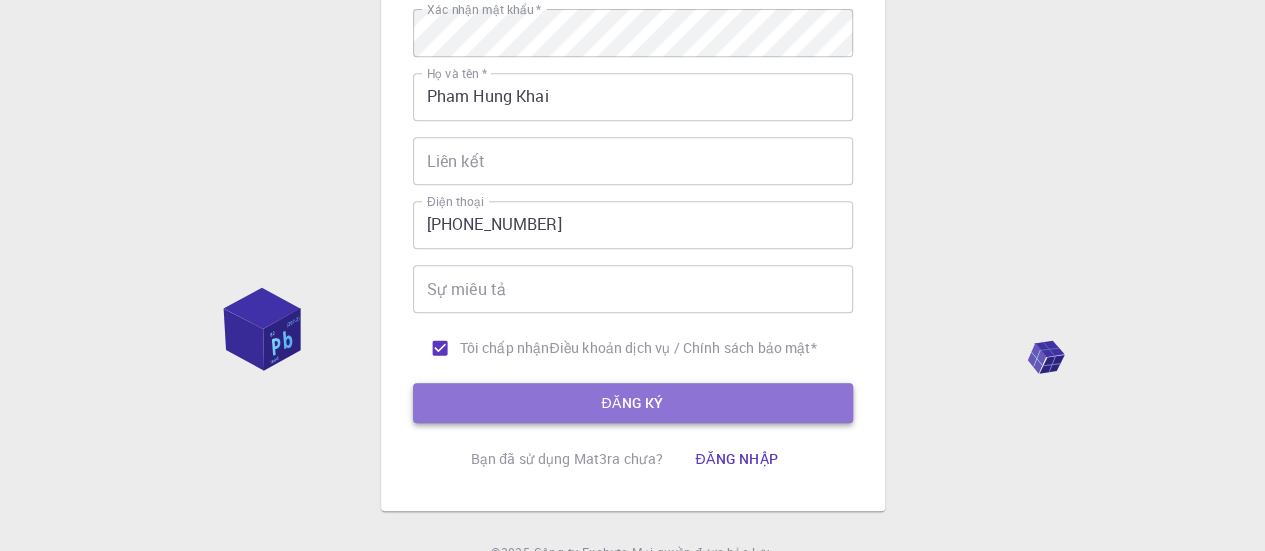 click on "ĐĂNG KÝ" at bounding box center [632, 402] 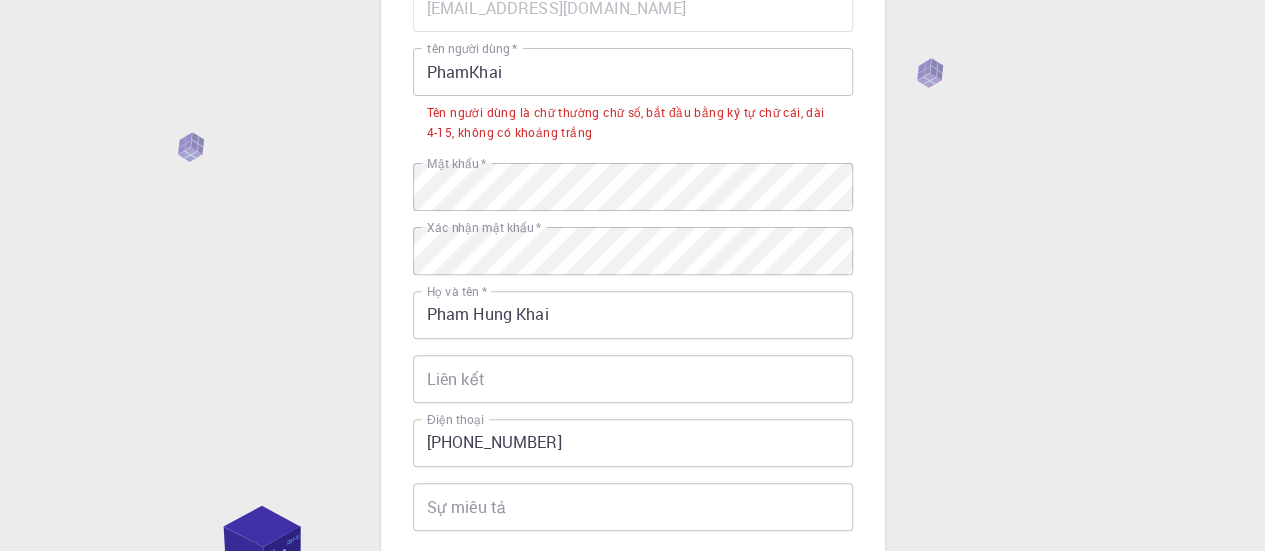 scroll, scrollTop: 206, scrollLeft: 0, axis: vertical 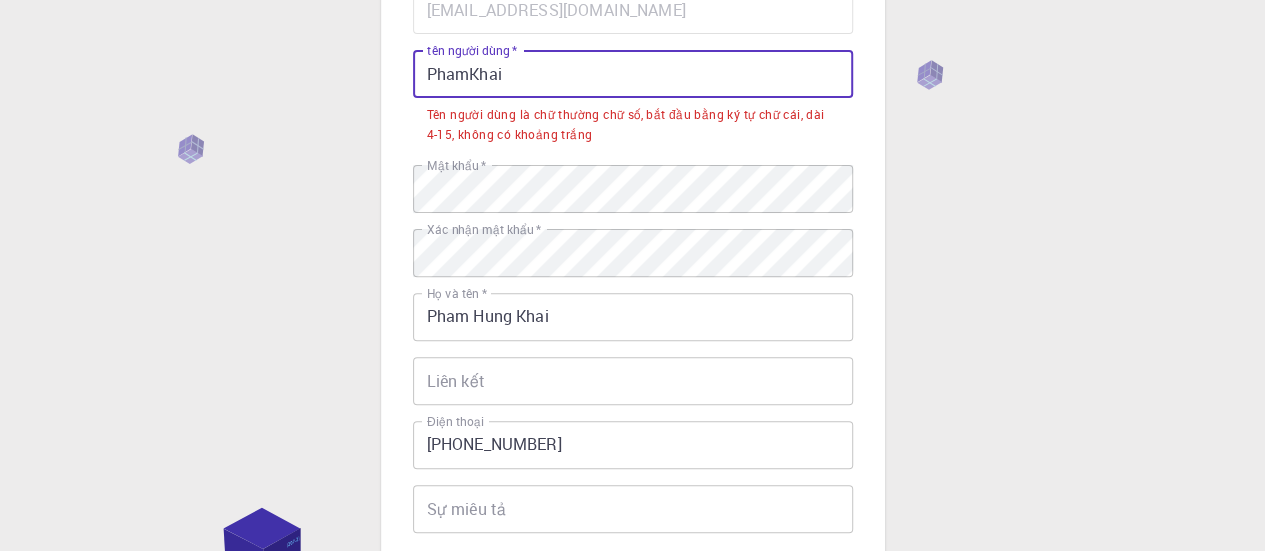 click on "PhamKhai" at bounding box center [633, 74] 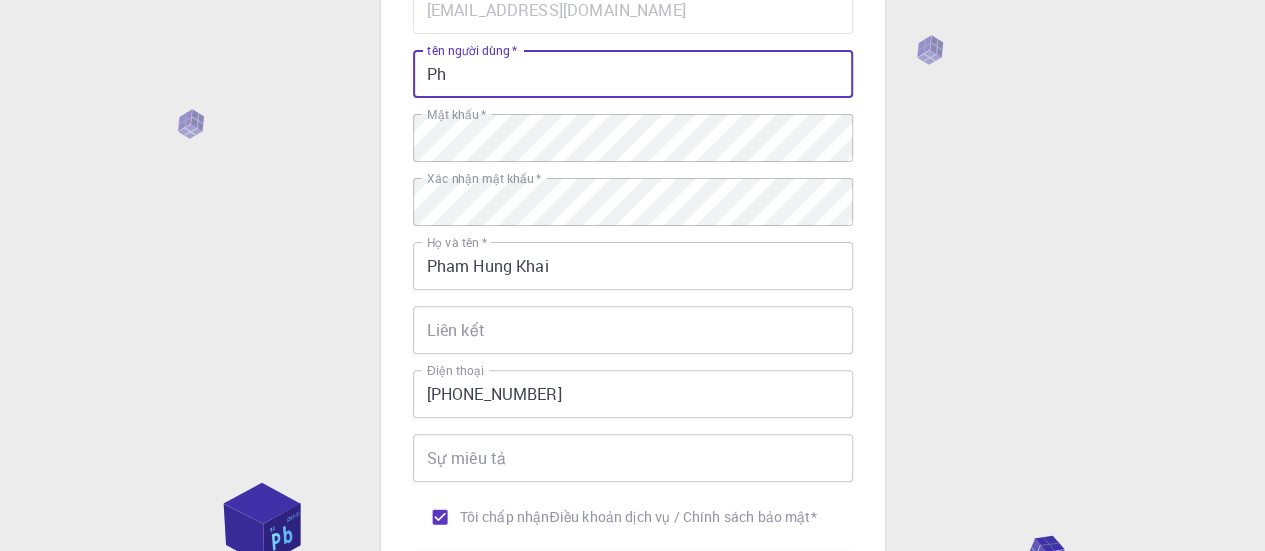 type on "P" 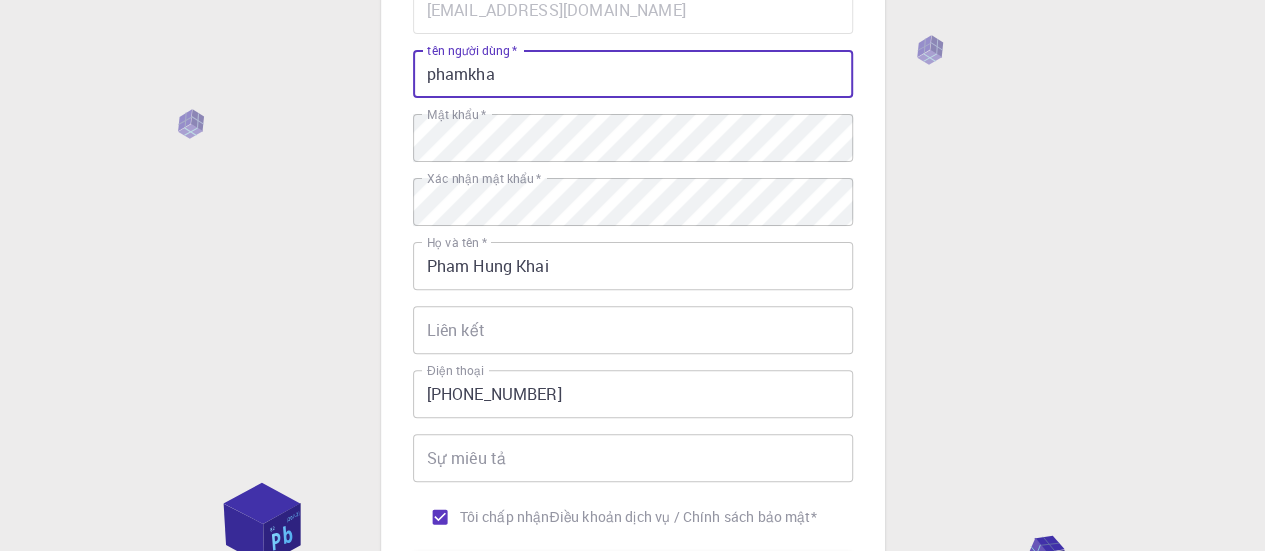 type on "phamkhai" 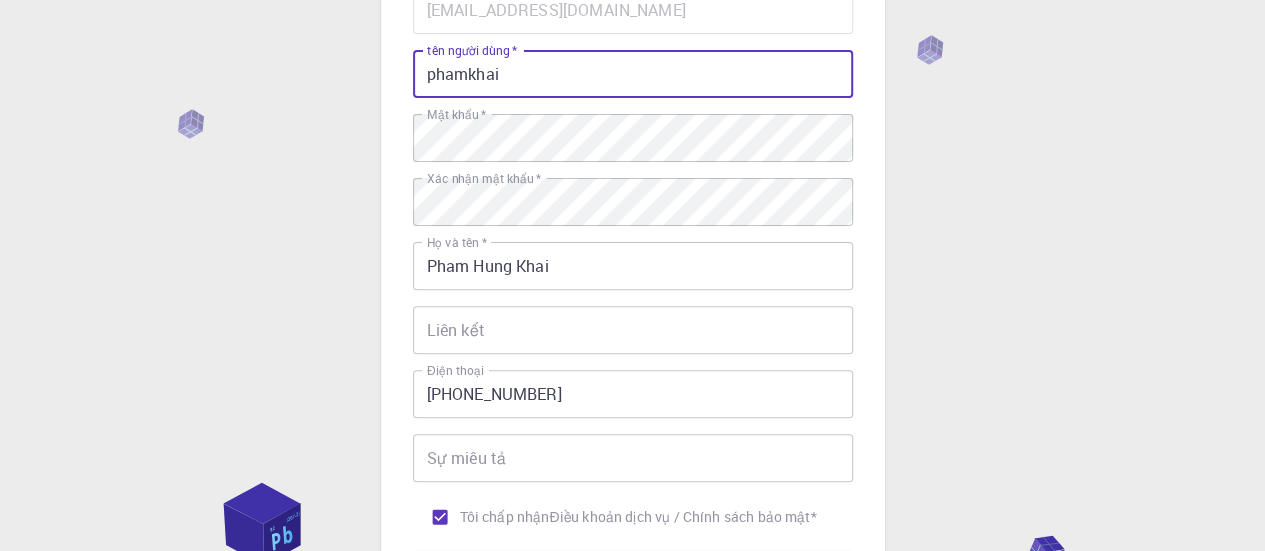 click on "ĐĂNG KÝ" at bounding box center [633, 572] 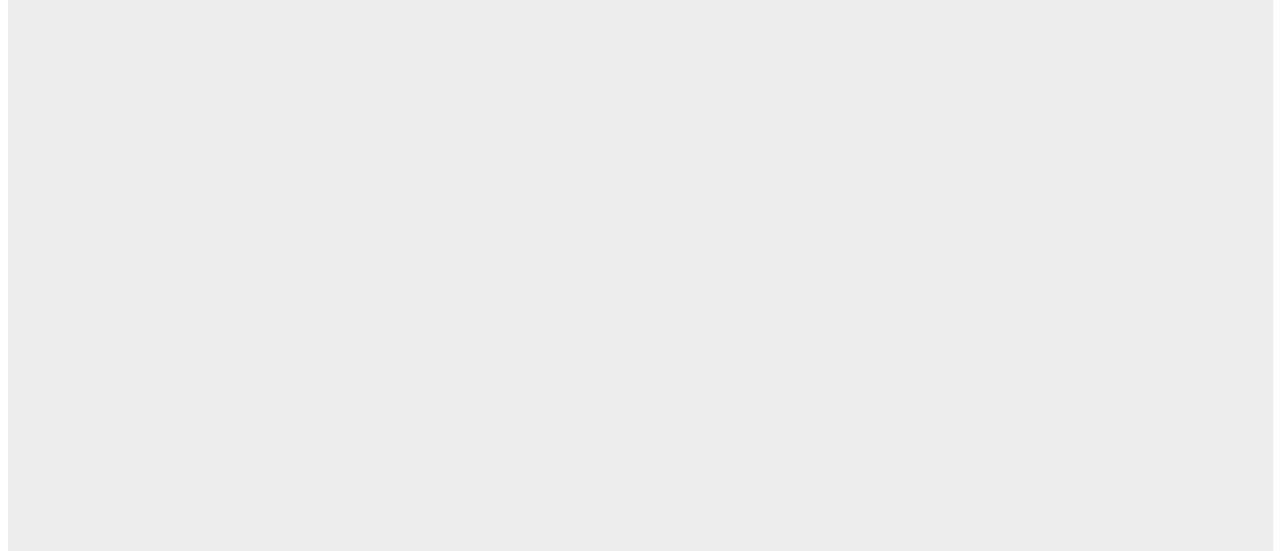 scroll, scrollTop: 0, scrollLeft: 0, axis: both 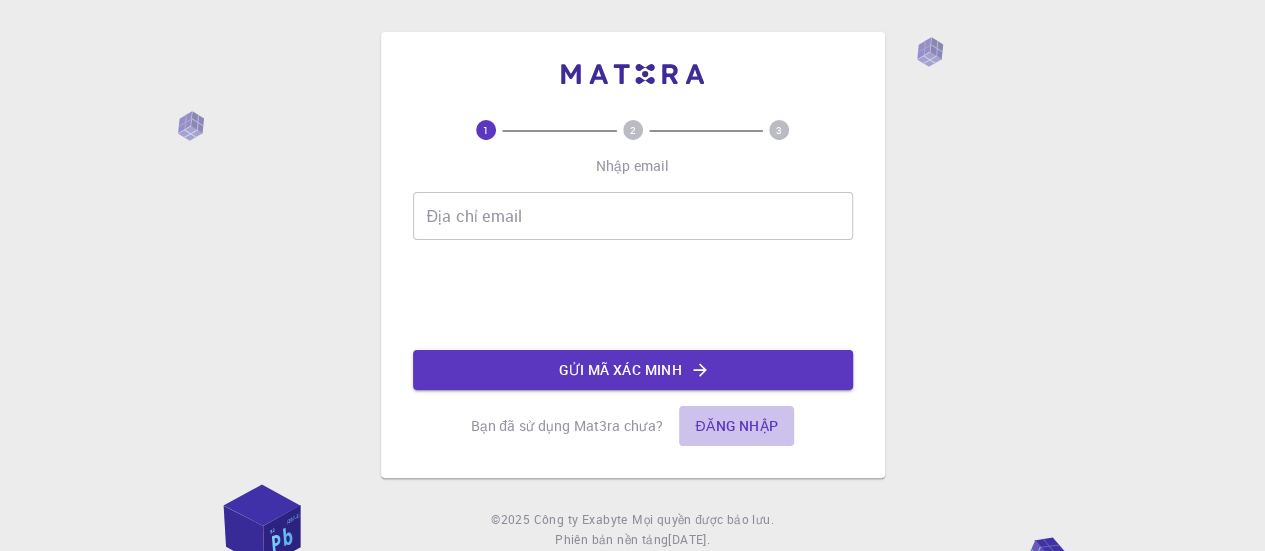 click on "Đăng nhập" at bounding box center [736, 425] 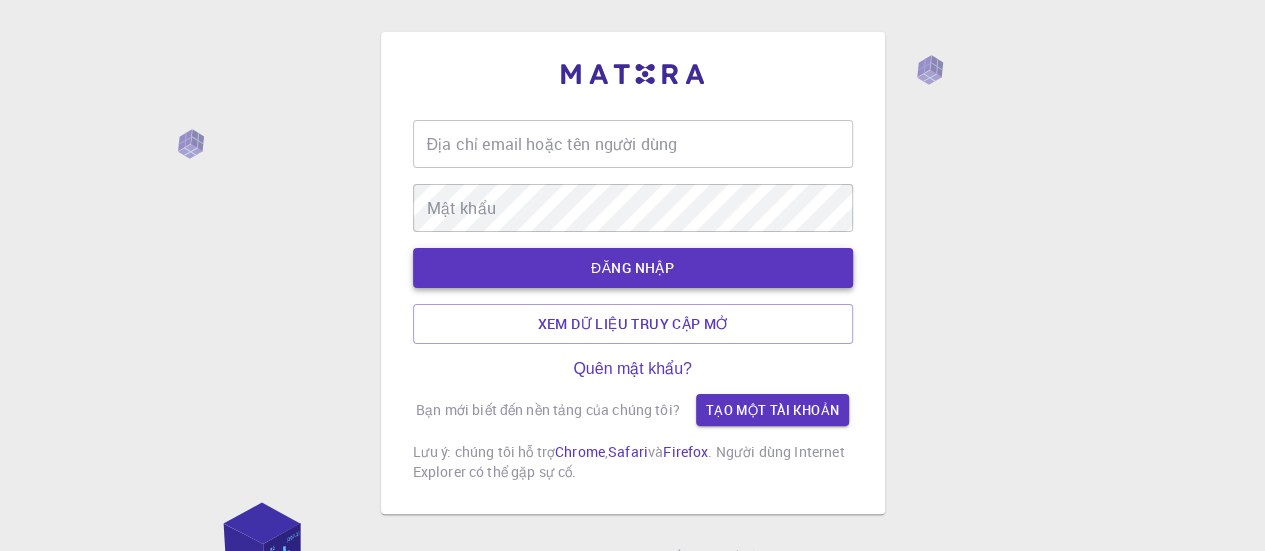 type on "[EMAIL_ADDRESS][DOMAIN_NAME]" 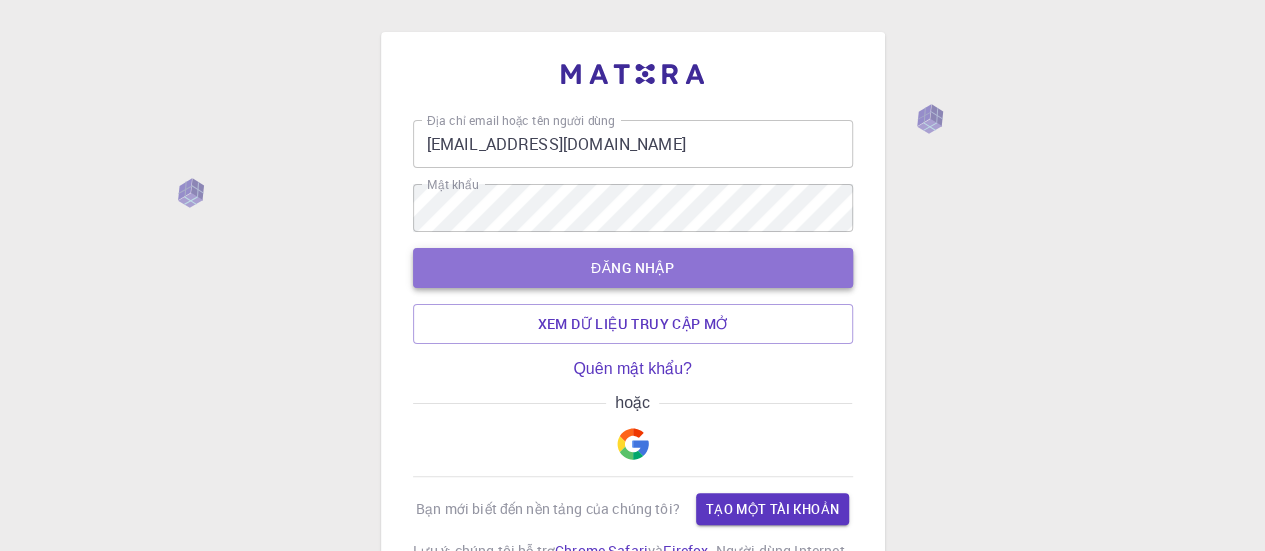click on "ĐĂNG NHẬP" at bounding box center [632, 267] 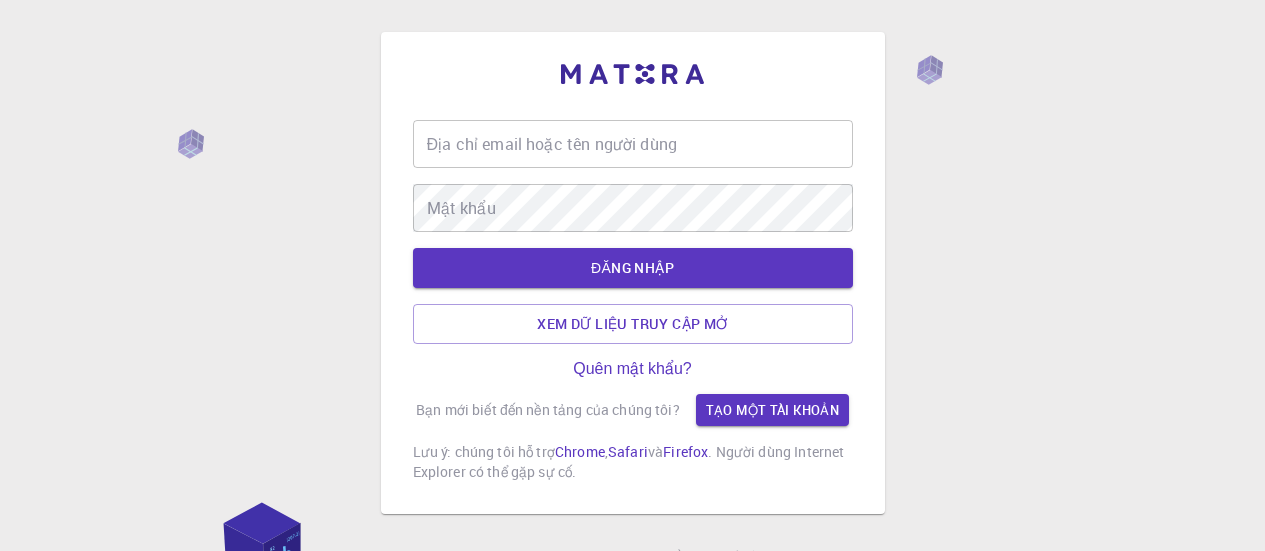 scroll, scrollTop: 0, scrollLeft: 0, axis: both 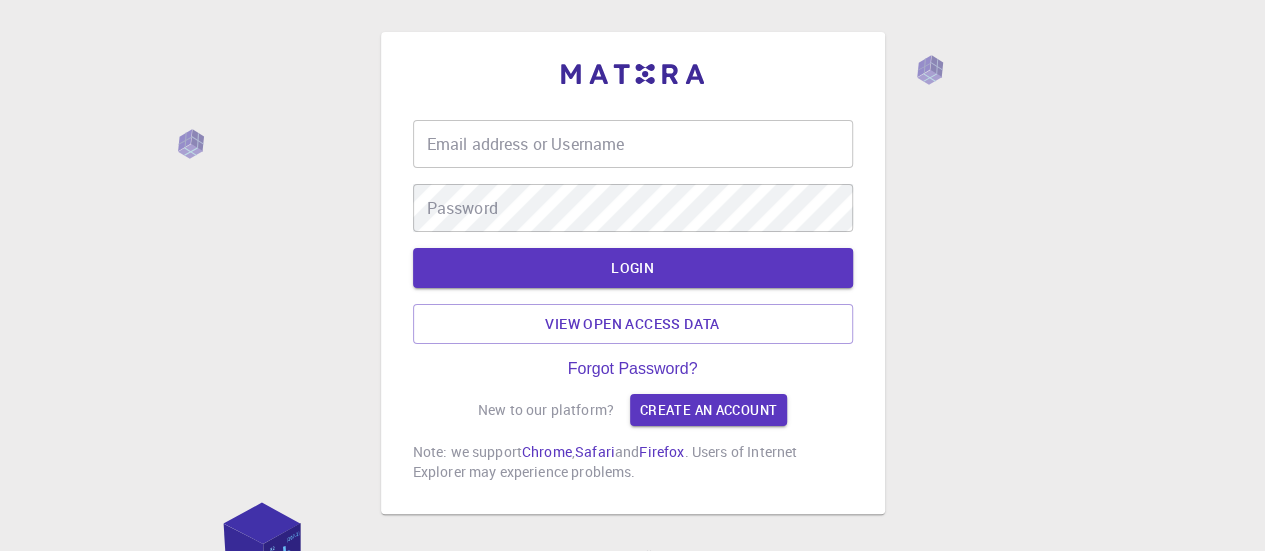 type on "[EMAIL_ADDRESS][DOMAIN_NAME]" 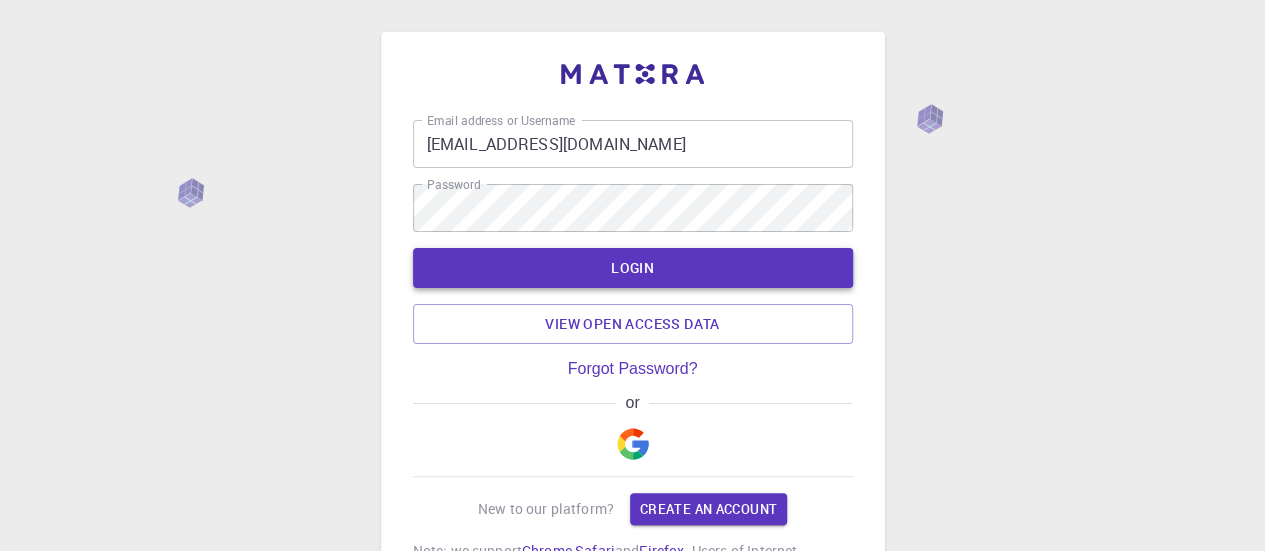 drag, startPoint x: 934, startPoint y: 220, endPoint x: 721, endPoint y: 270, distance: 218.78986 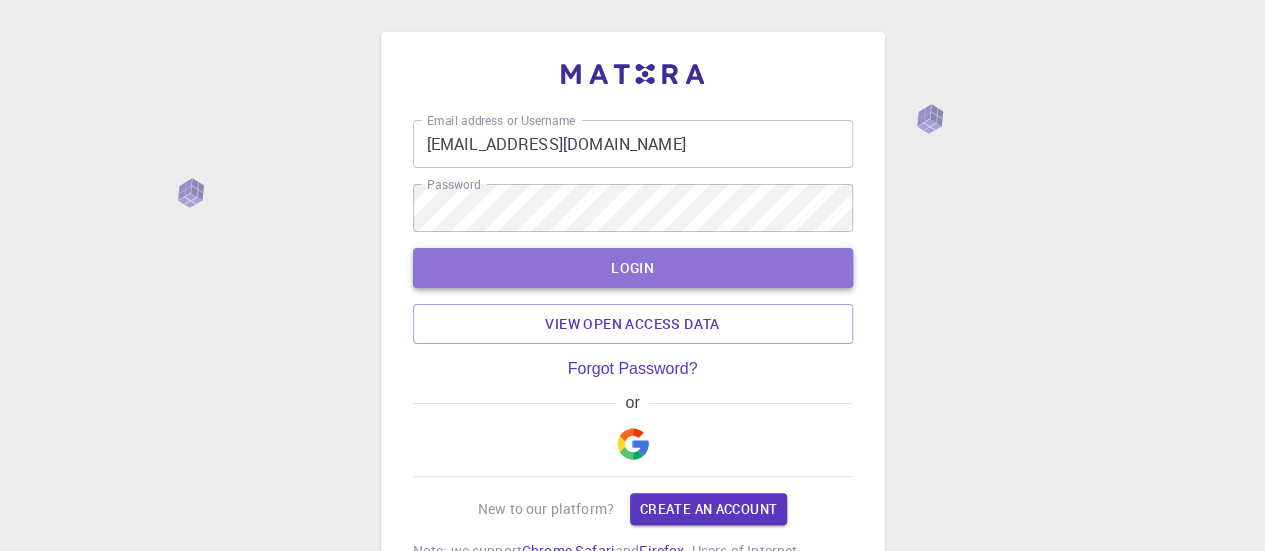 click on "LOGIN" at bounding box center (633, 268) 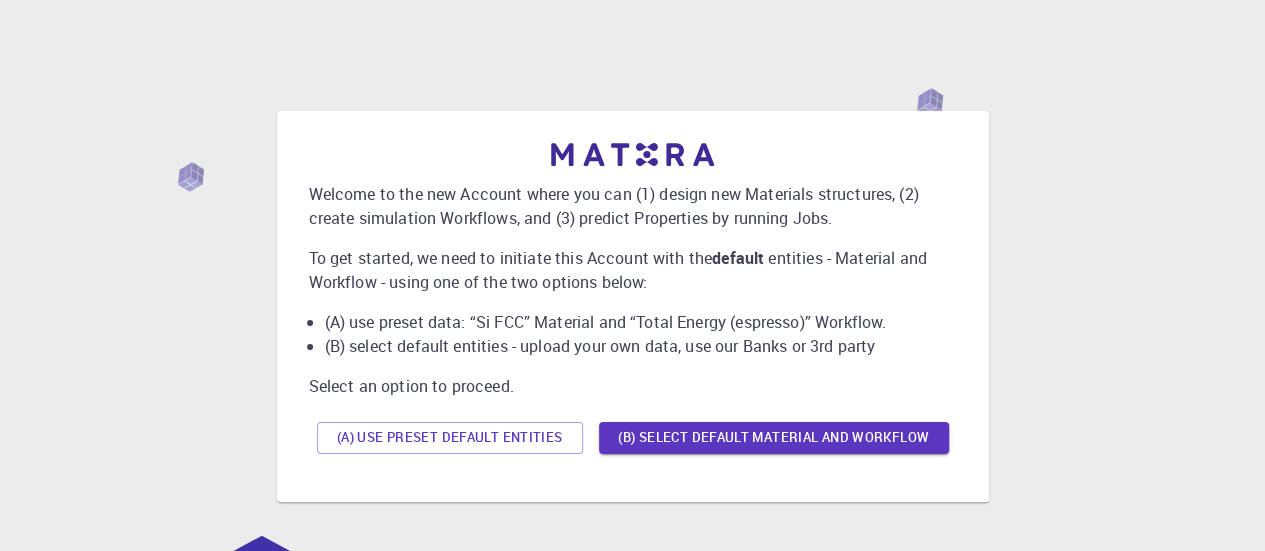 scroll, scrollTop: 0, scrollLeft: 0, axis: both 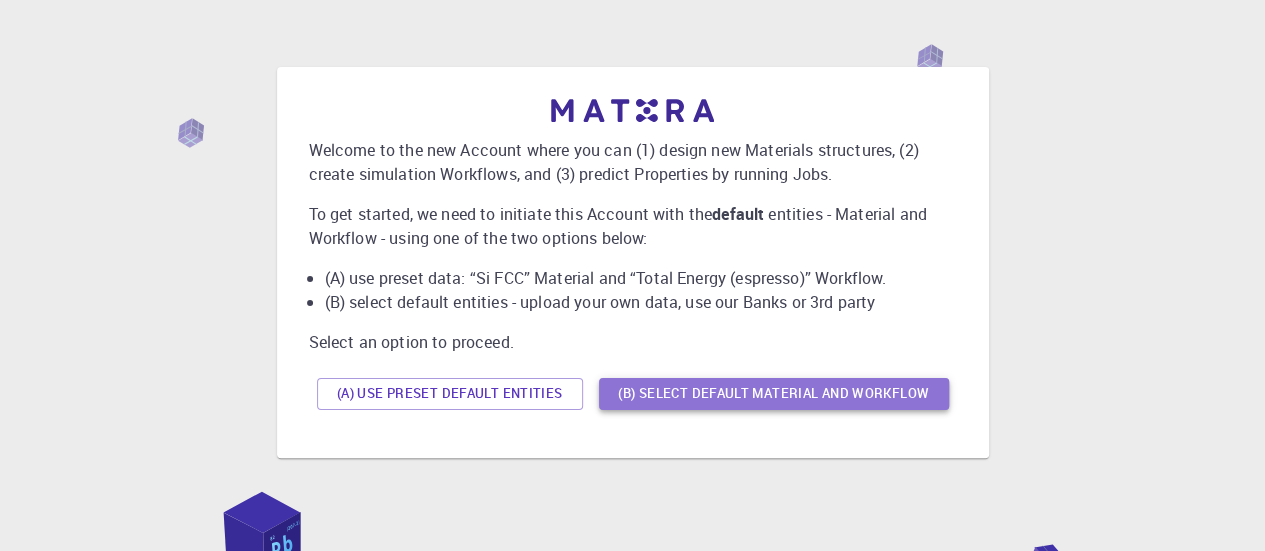 click on "(B) Select default material and workflow" at bounding box center (774, 394) 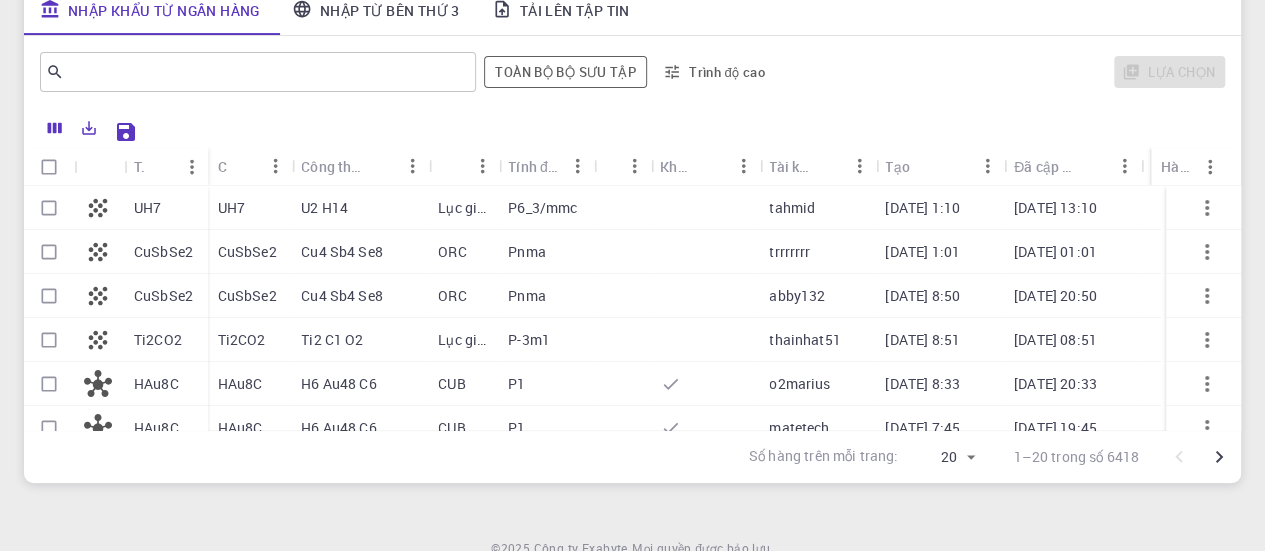 scroll, scrollTop: 270, scrollLeft: 0, axis: vertical 